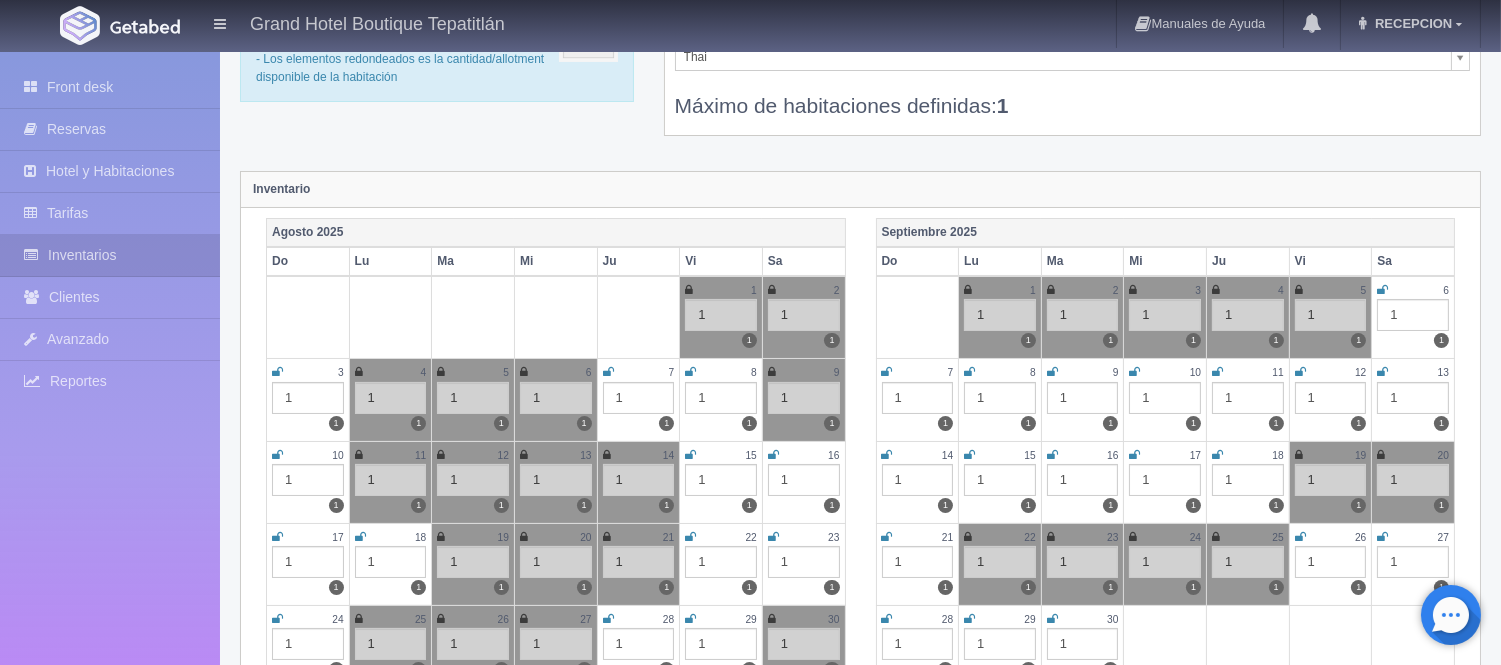 scroll, scrollTop: 0, scrollLeft: 0, axis: both 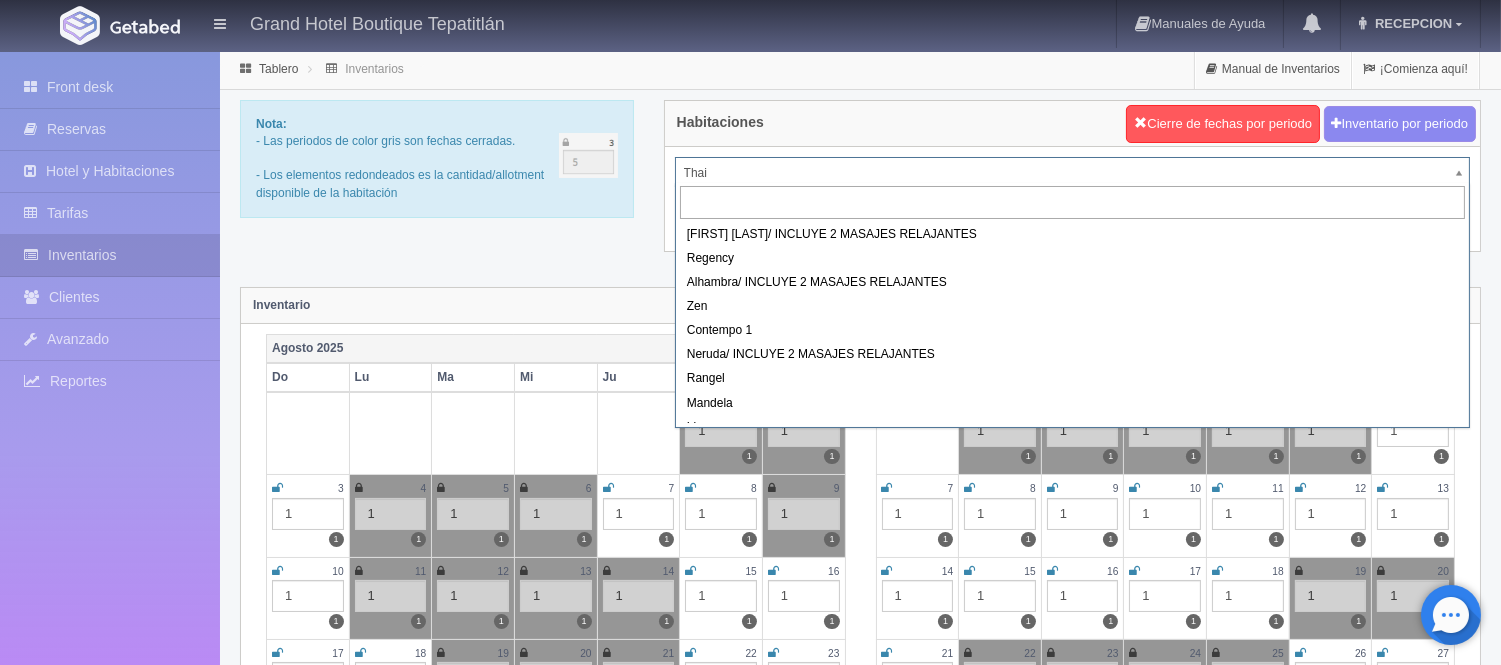 click on "Grand Hotel Boutique Tepatitlán
Manuales de Ayuda
Actualizaciones recientes
RECEPCION
Mi Perfil
Salir / Log Out
Procesando...
Front desk
Reservas
Hotel y Habitaciones
Tarifas
Inventarios
Clientes
Avanzado
Configuración métodos de pago
Reportes" at bounding box center (750, 1772) 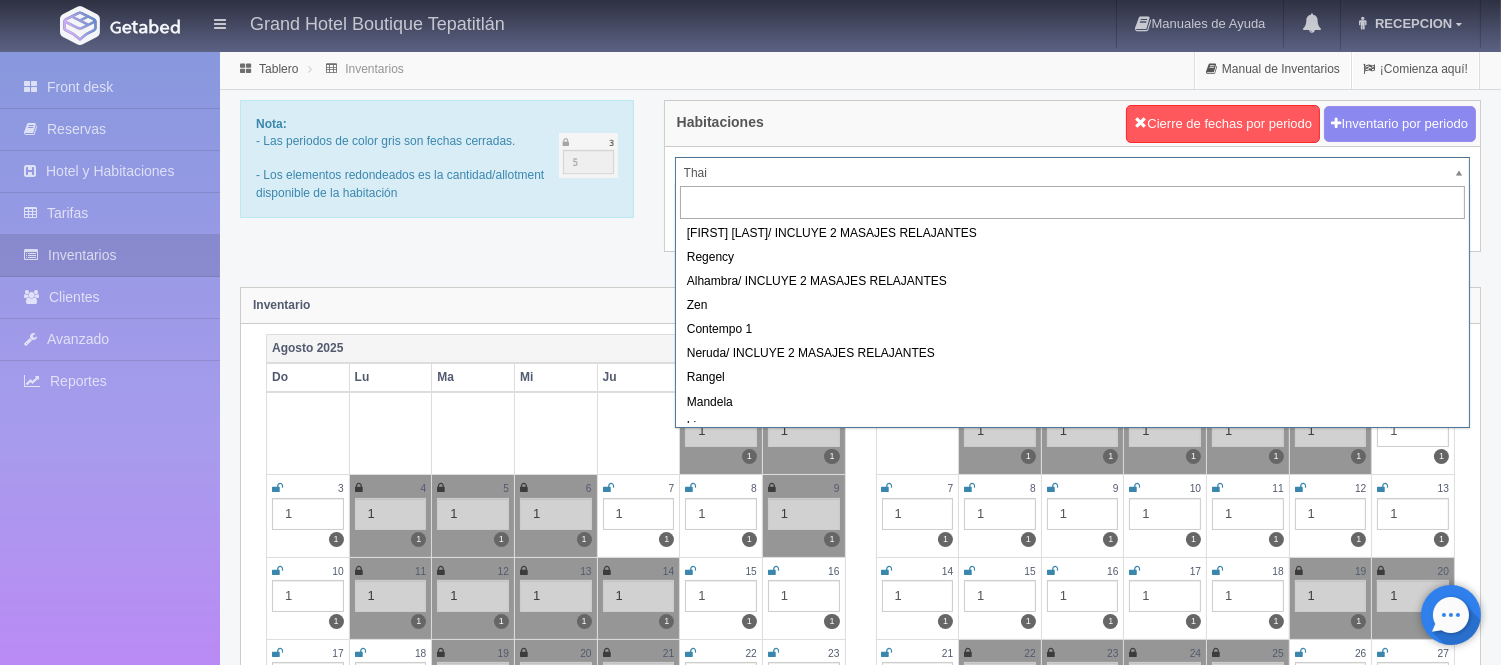 scroll, scrollTop: 0, scrollLeft: 0, axis: both 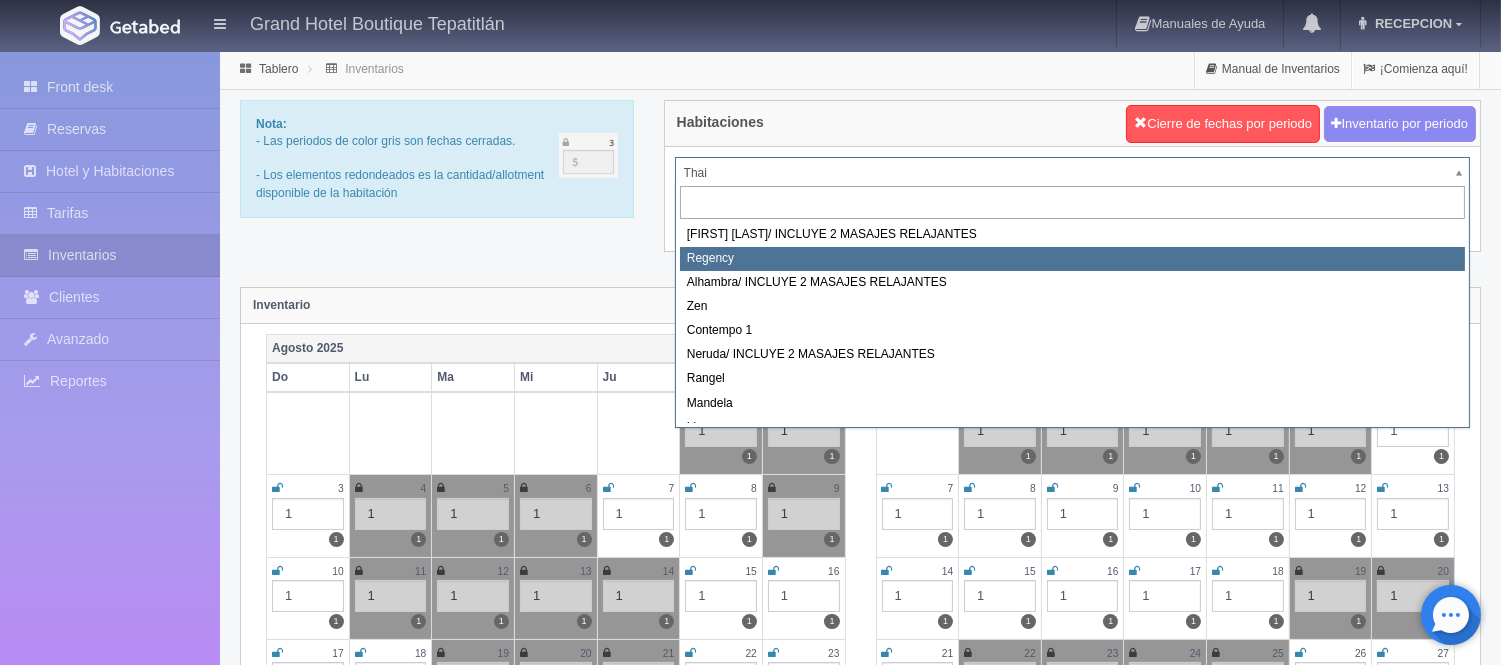 select on "718" 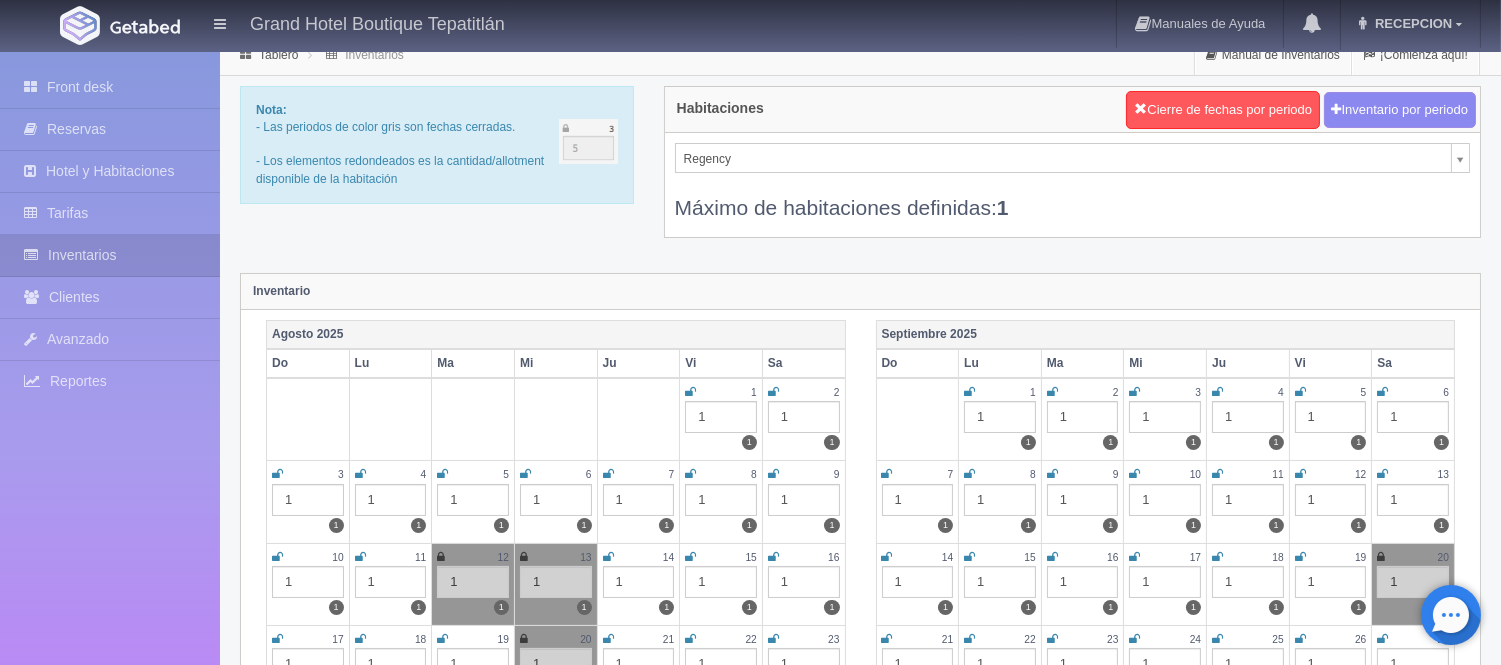 scroll, scrollTop: 222, scrollLeft: 0, axis: vertical 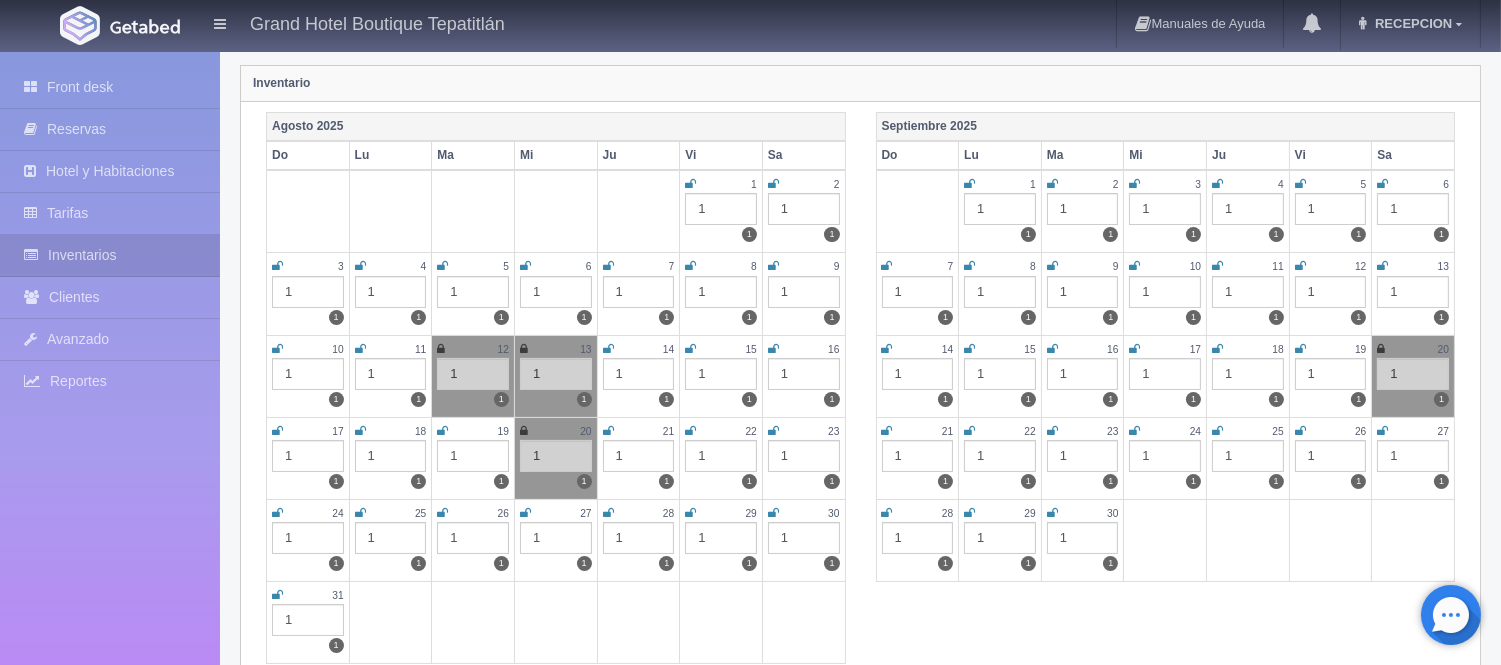click at bounding box center (525, 266) 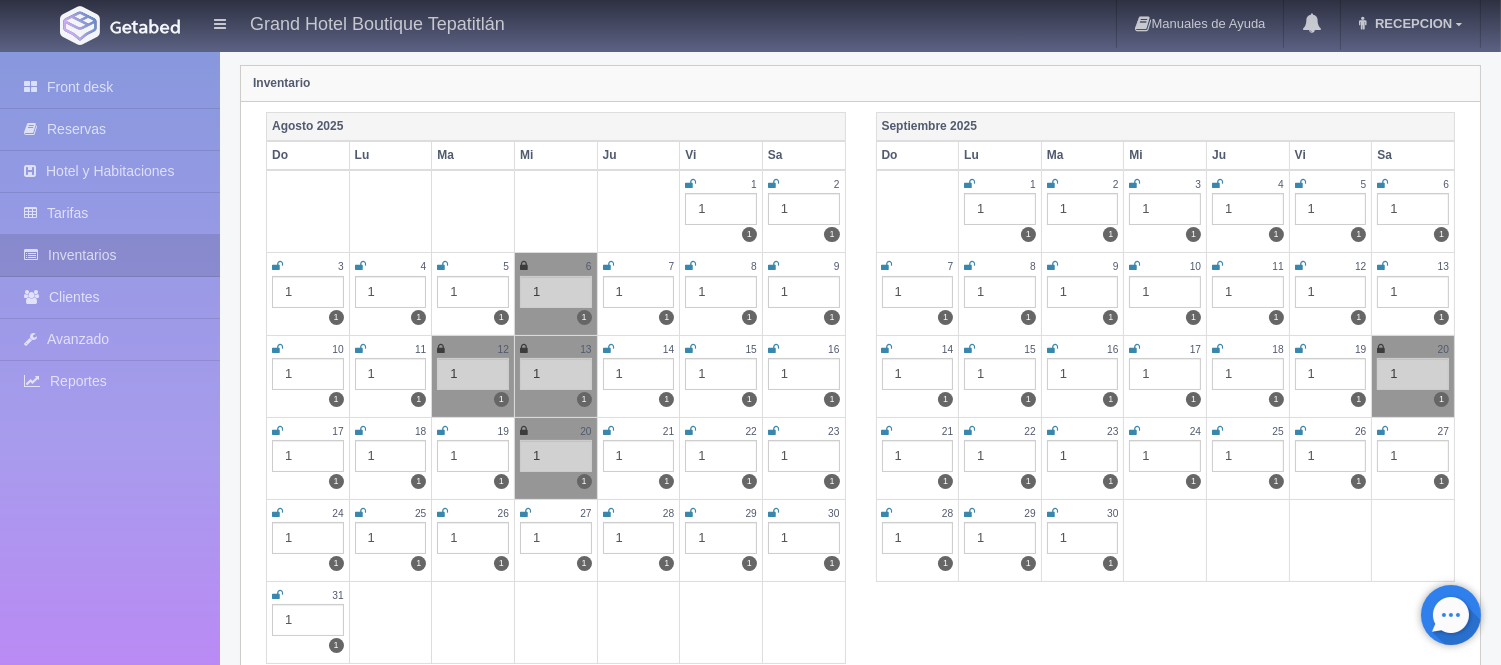 click at bounding box center [608, 266] 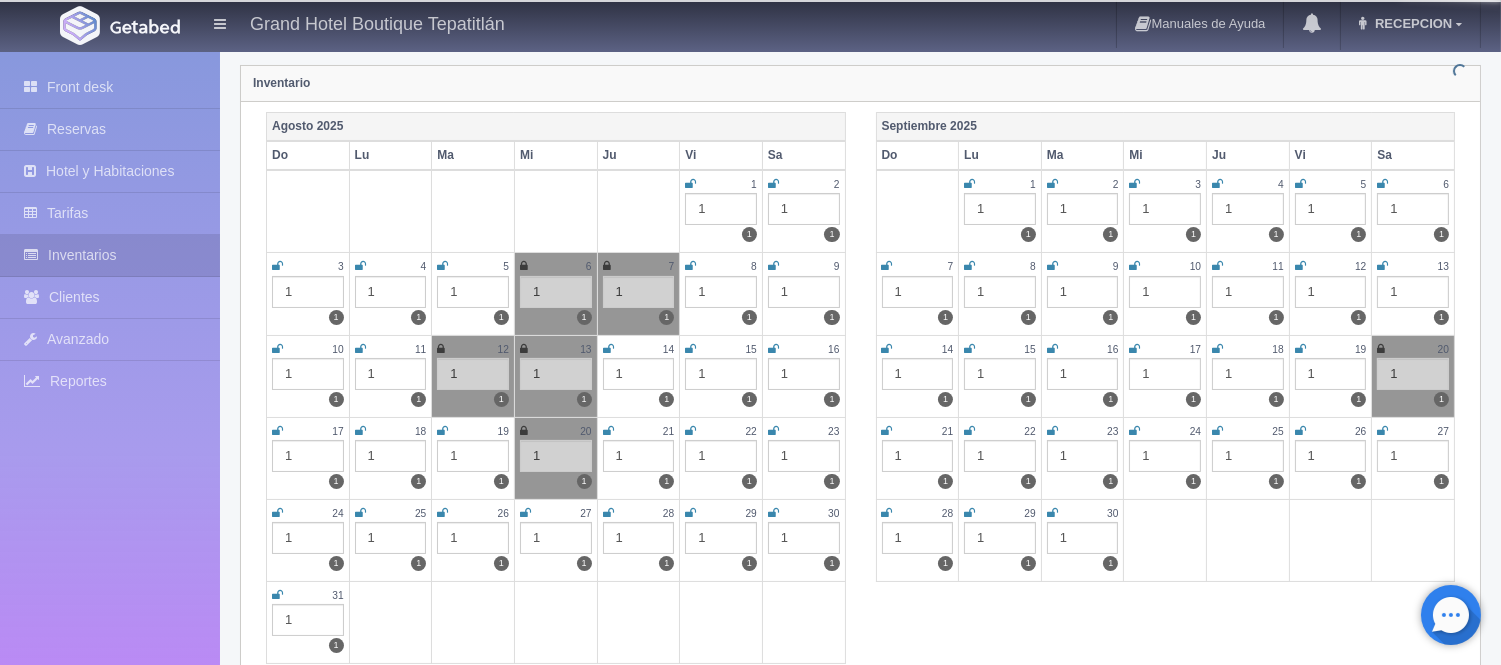 click at bounding box center [690, 266] 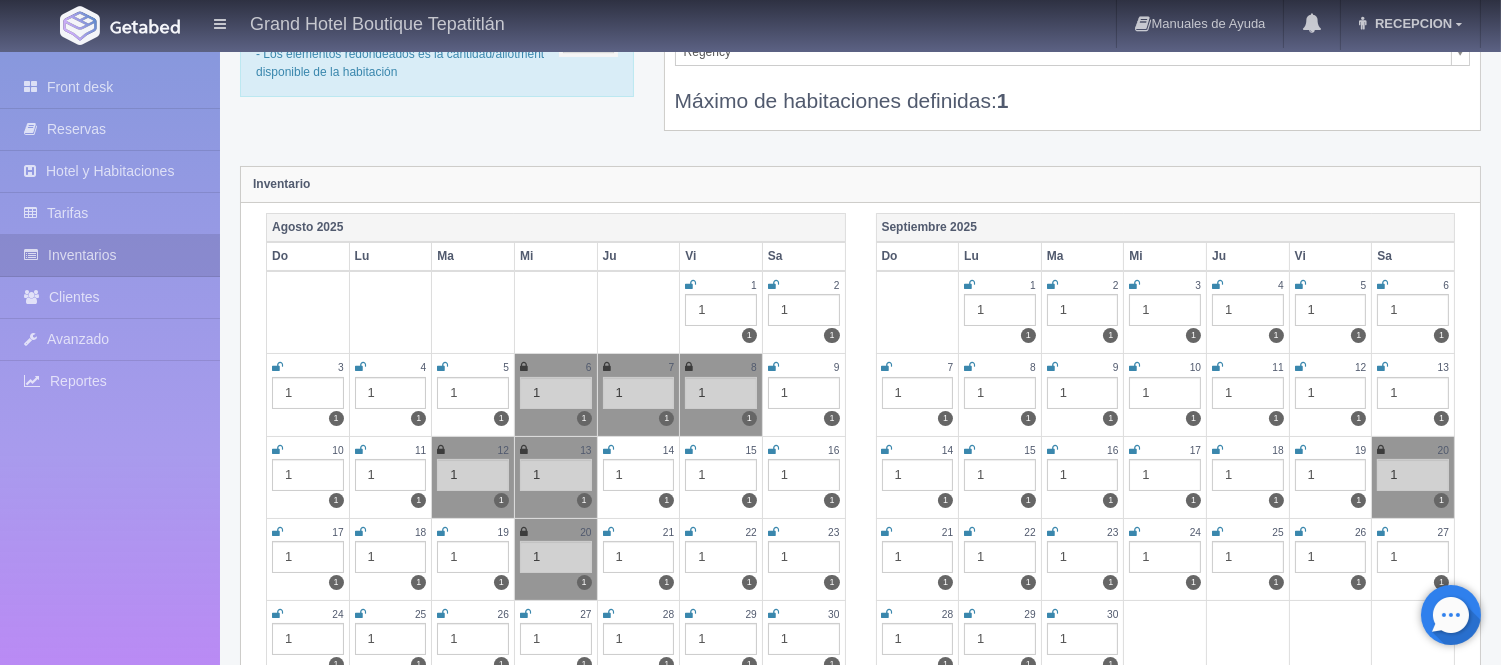 scroll, scrollTop: 0, scrollLeft: 0, axis: both 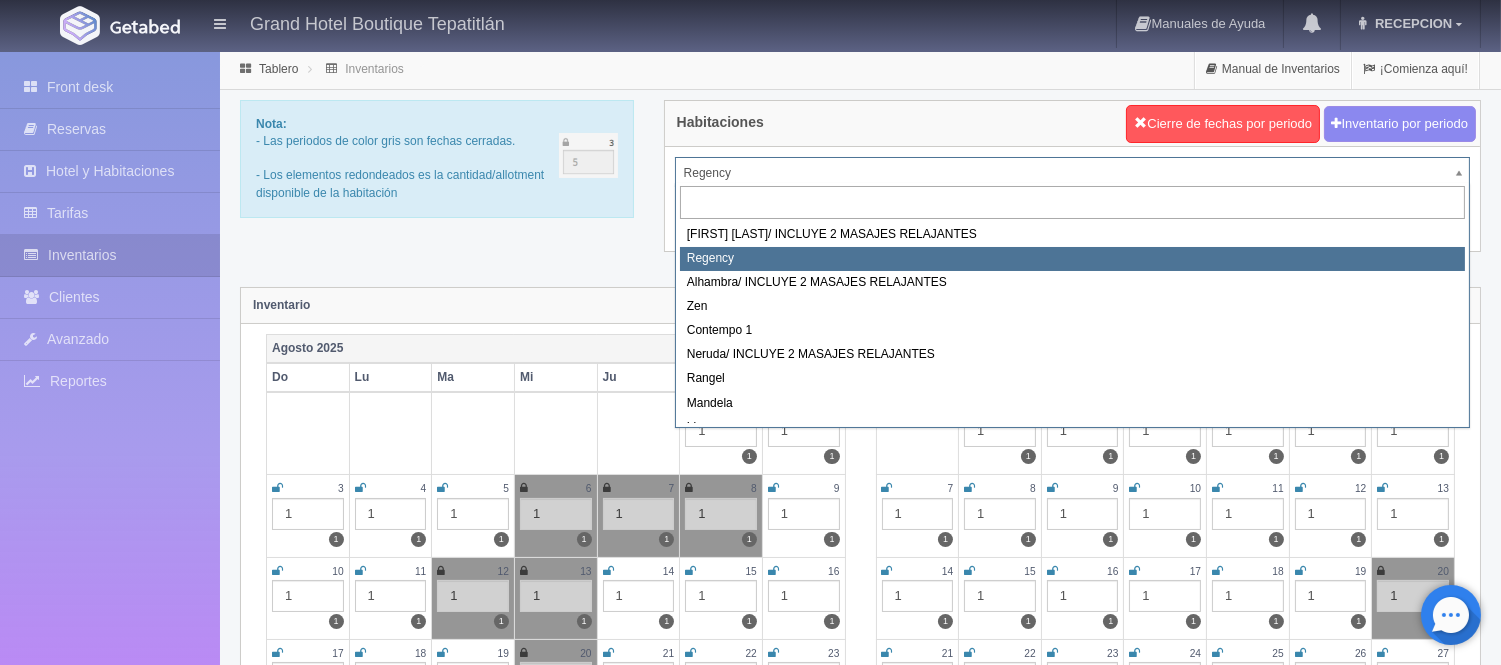 click on "Grand Hotel Boutique Tepatitlán
Manuales de Ayuda
Actualizaciones recientes
RECEPCION
Mi Perfil
Salir / Log Out
Procesando...
Front desk
Reservas
Hotel y Habitaciones
Tarifas
Inventarios
Clientes
Avanzado
Configuración métodos de pago
Reportes" at bounding box center [750, 1772] 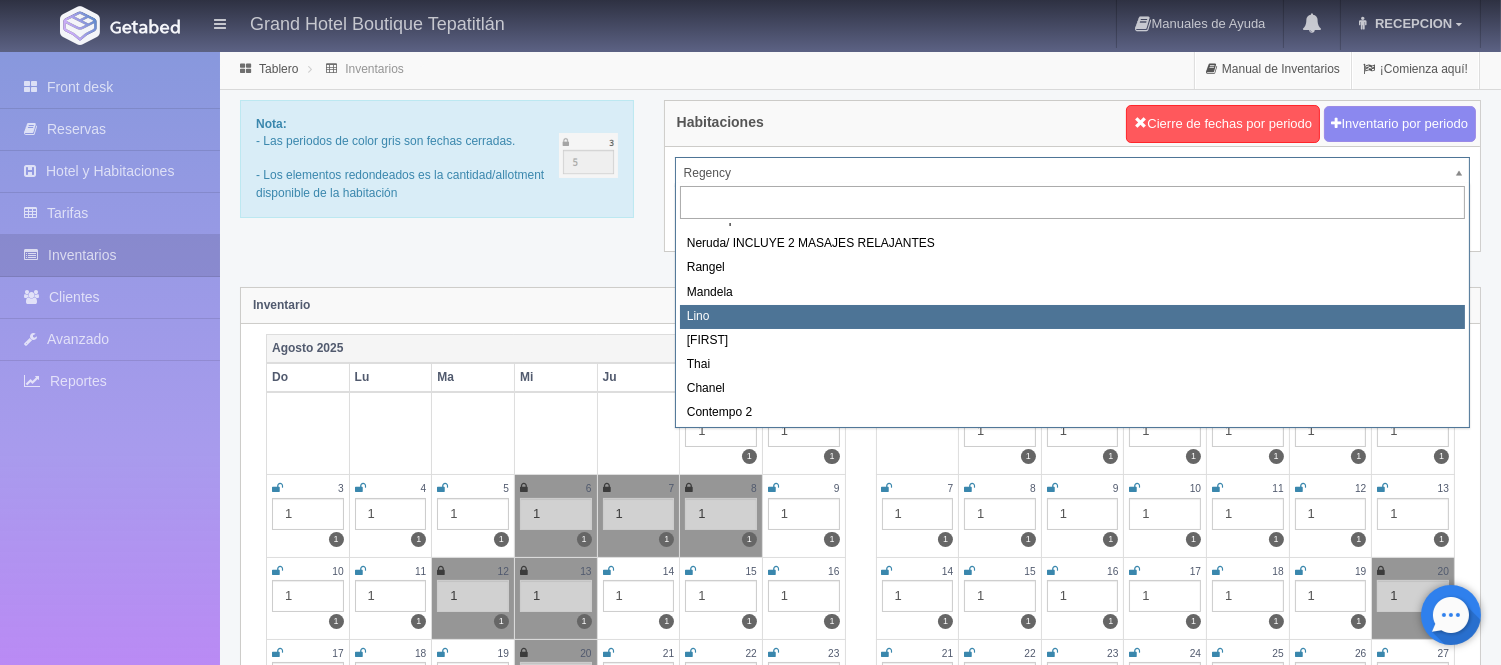 scroll, scrollTop: 0, scrollLeft: 0, axis: both 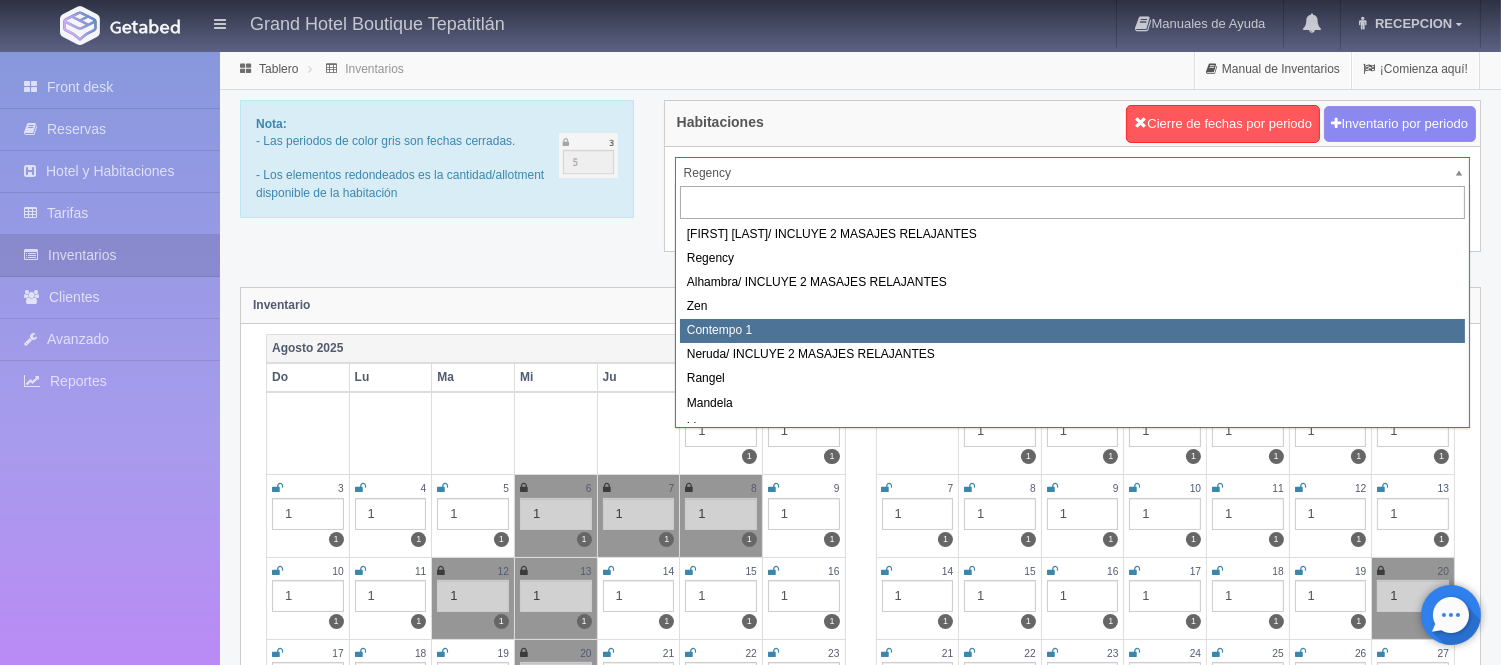 select on "721" 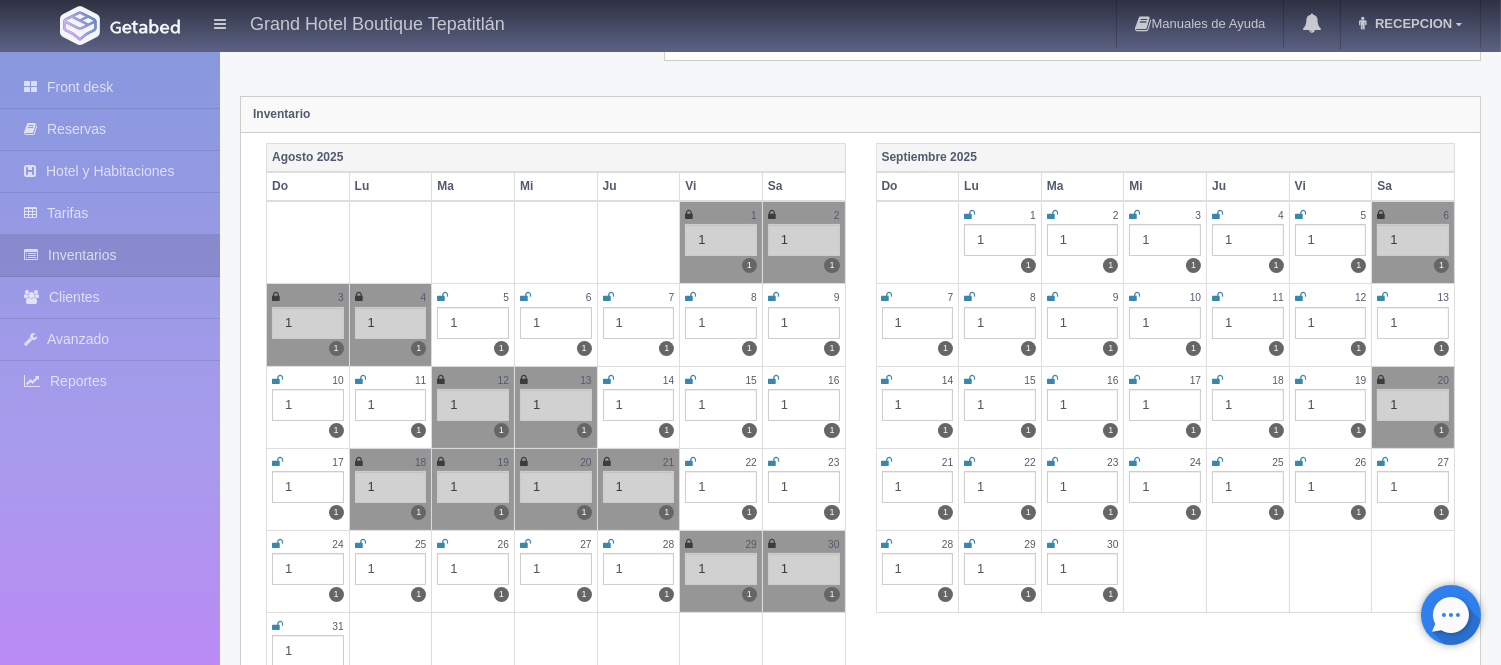 scroll, scrollTop: 222, scrollLeft: 0, axis: vertical 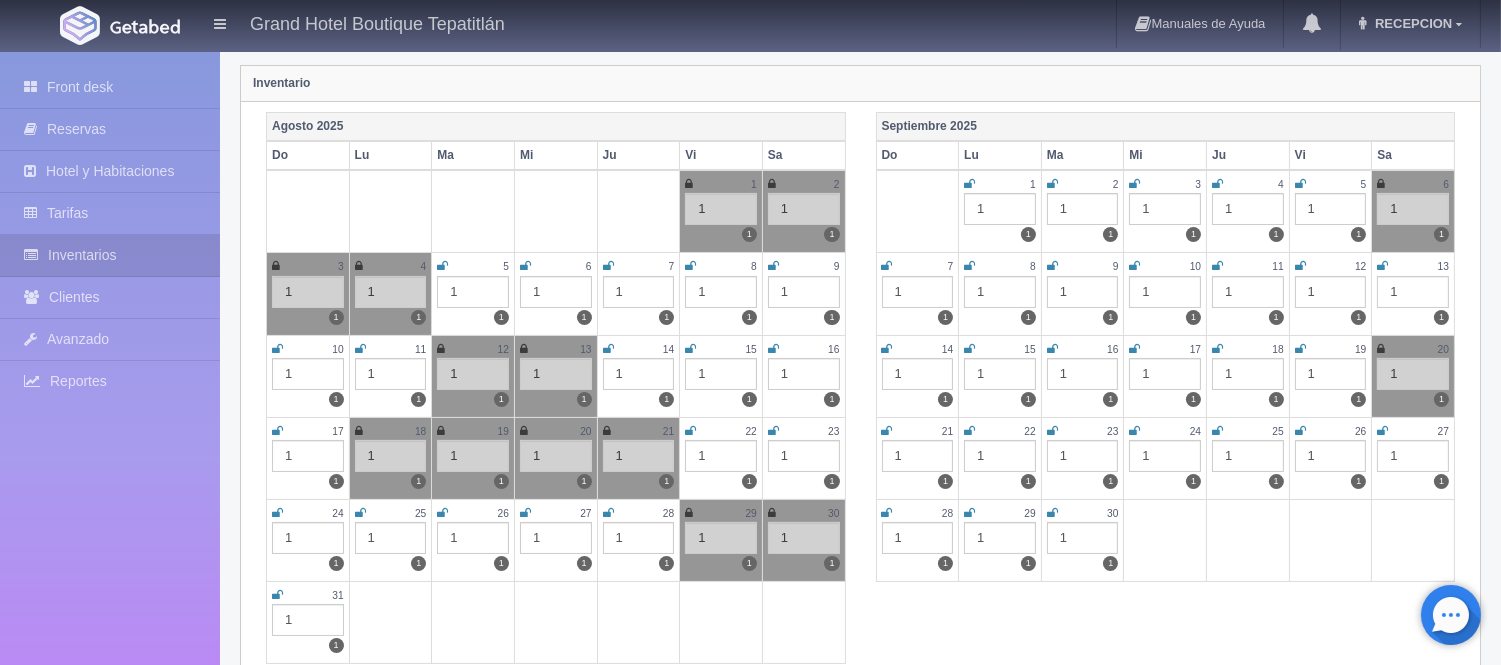 click at bounding box center (690, 266) 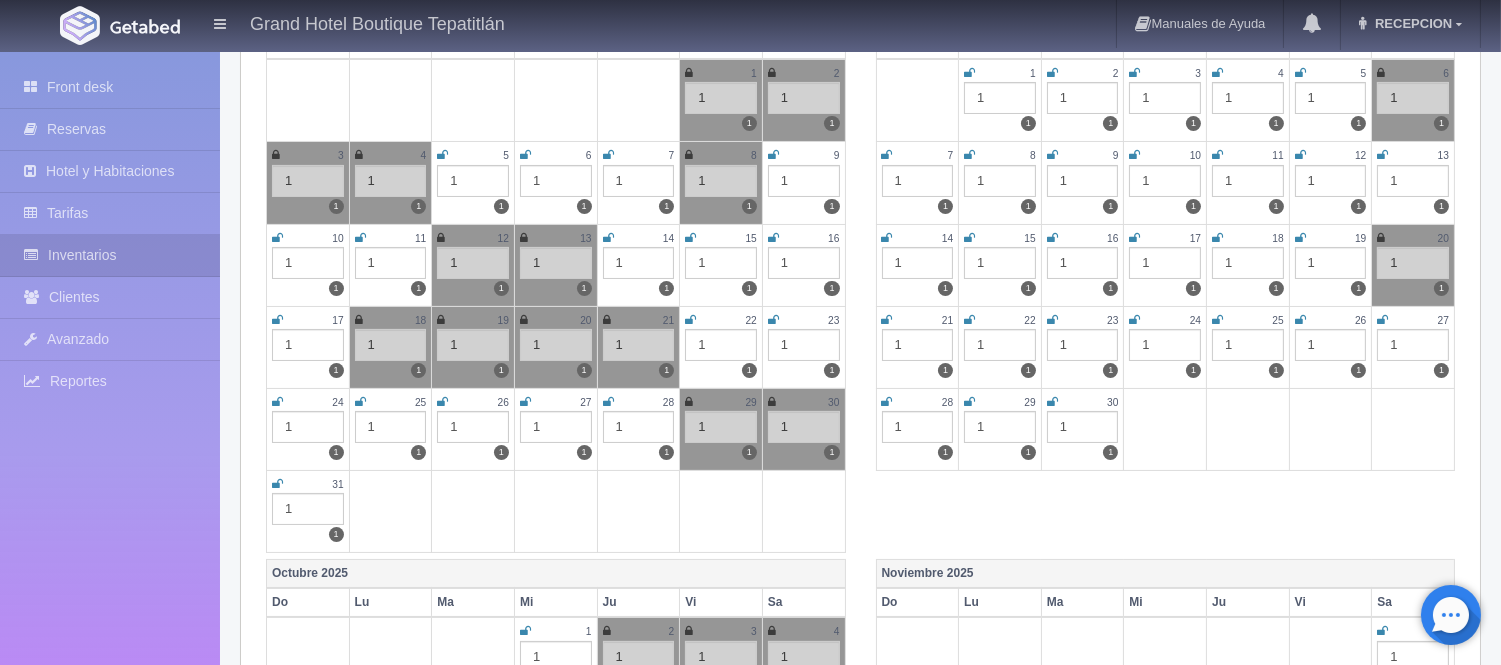 scroll, scrollTop: 0, scrollLeft: 0, axis: both 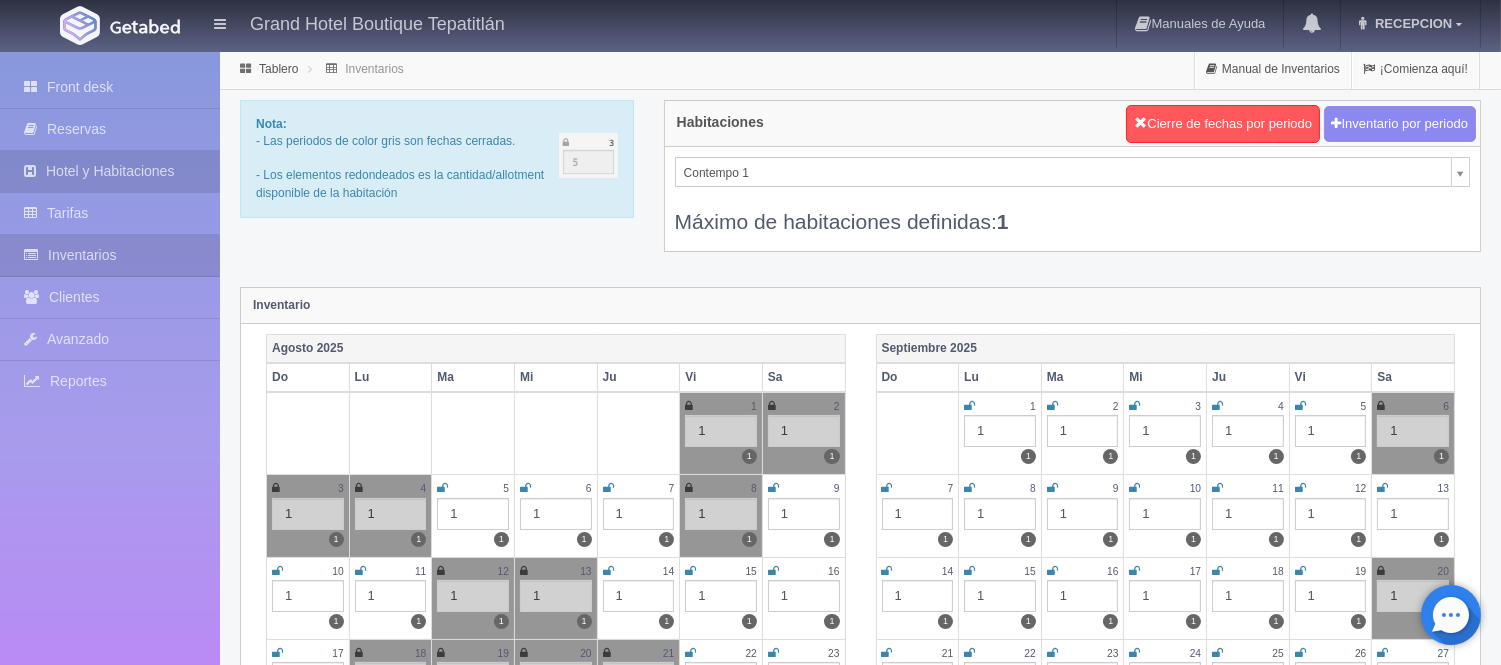 click on "Hotel y Habitaciones" at bounding box center (110, 171) 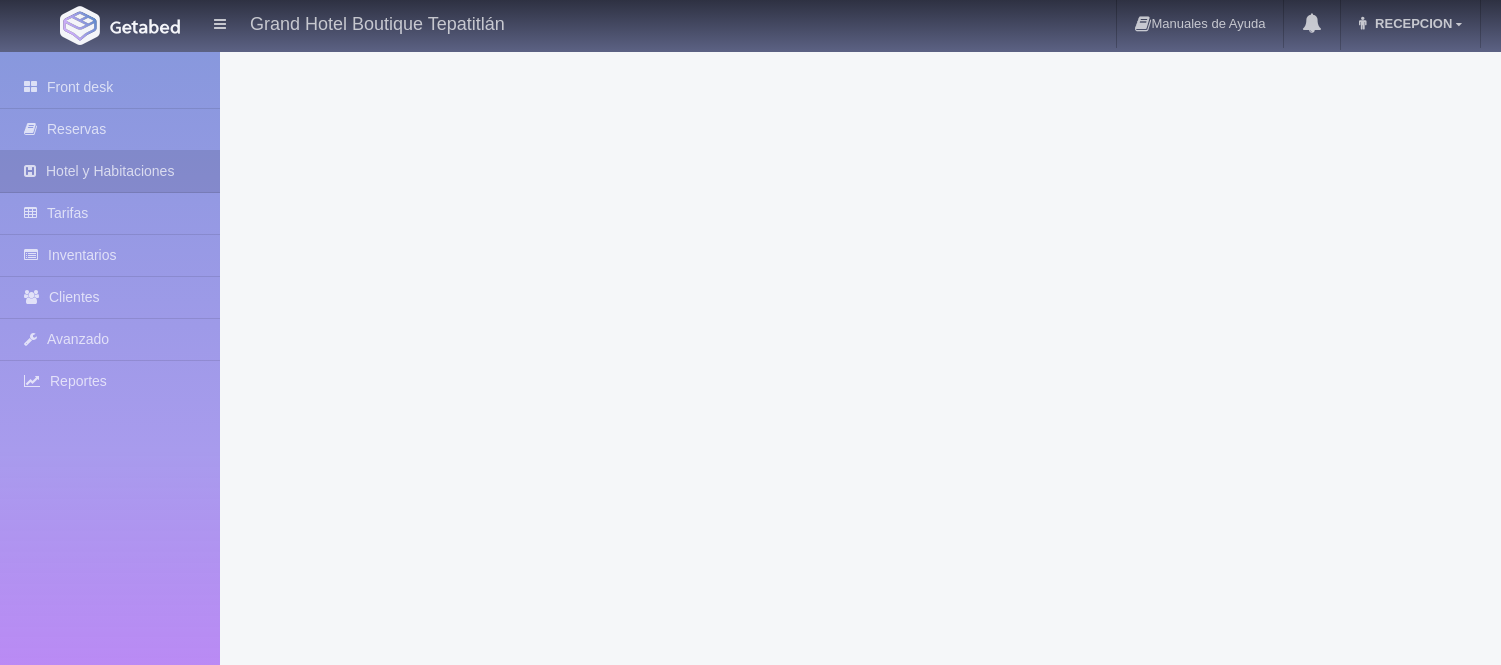 scroll, scrollTop: 0, scrollLeft: 0, axis: both 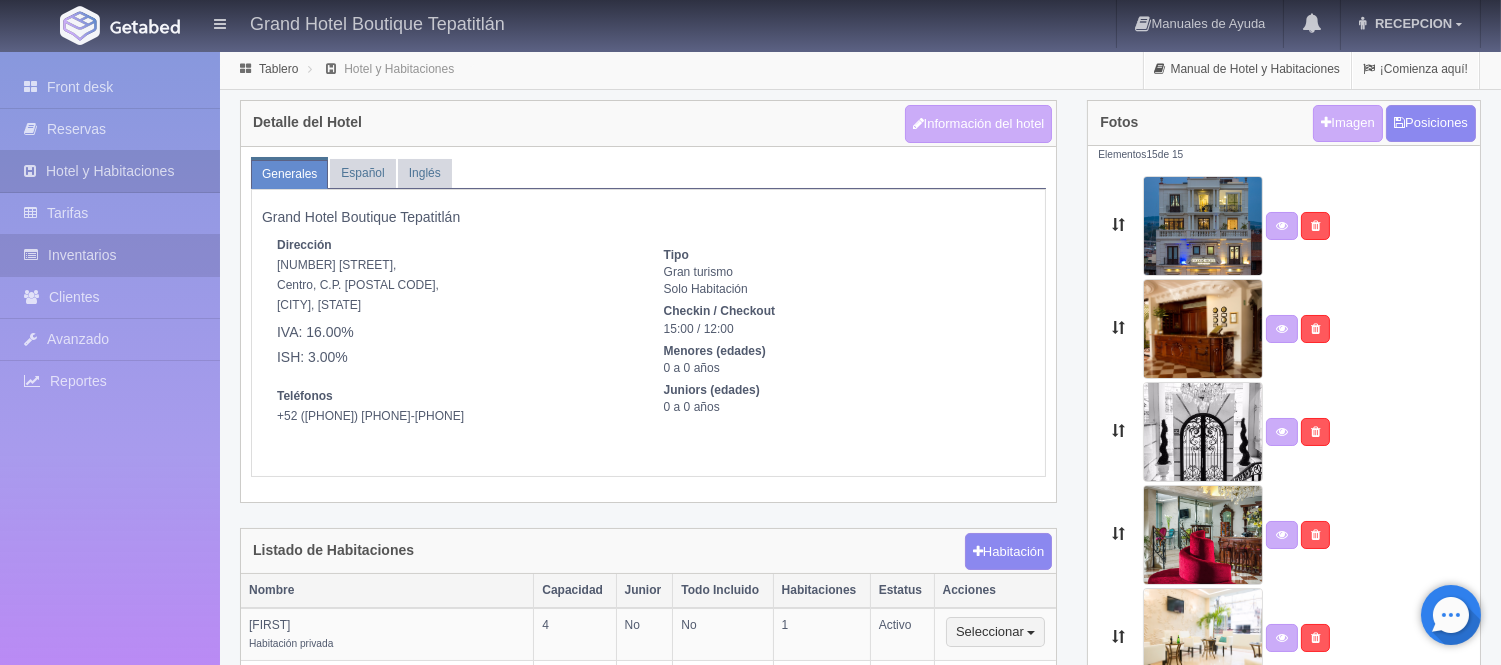 click on "Inventarios" at bounding box center (110, 255) 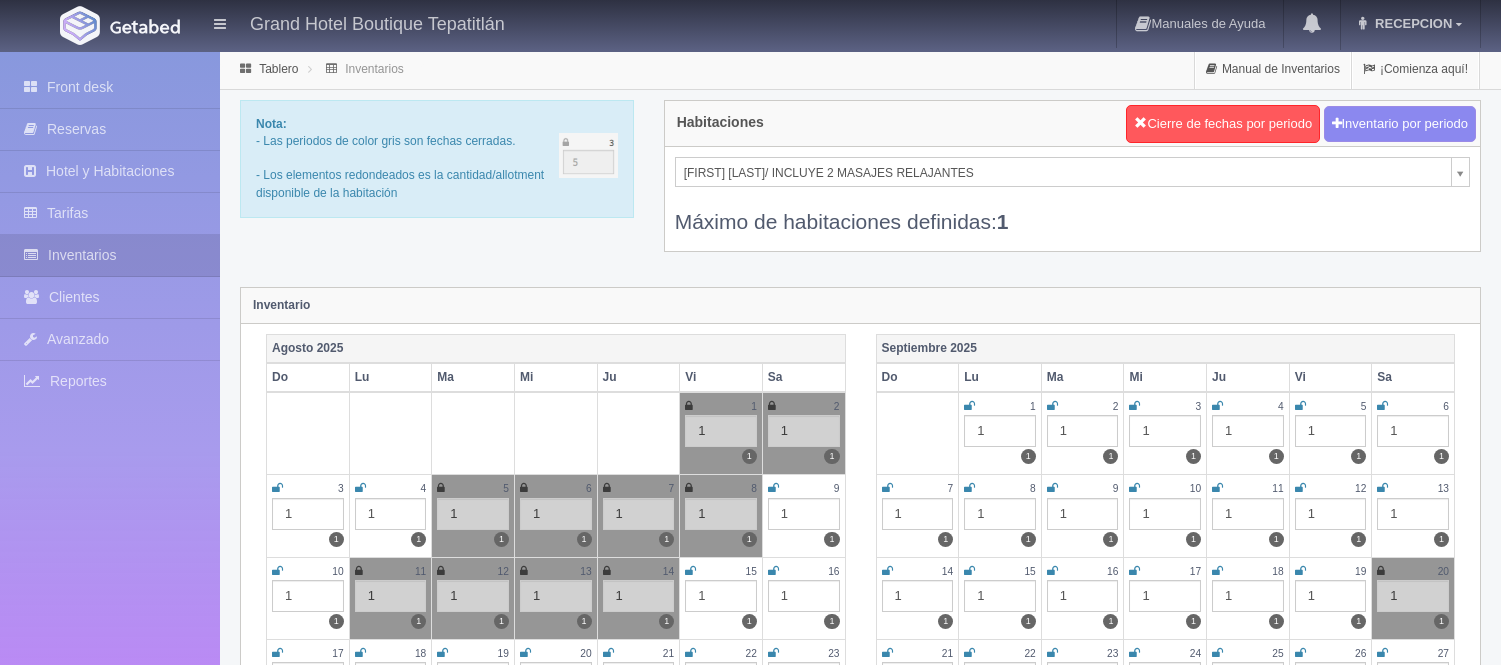 scroll, scrollTop: 0, scrollLeft: 0, axis: both 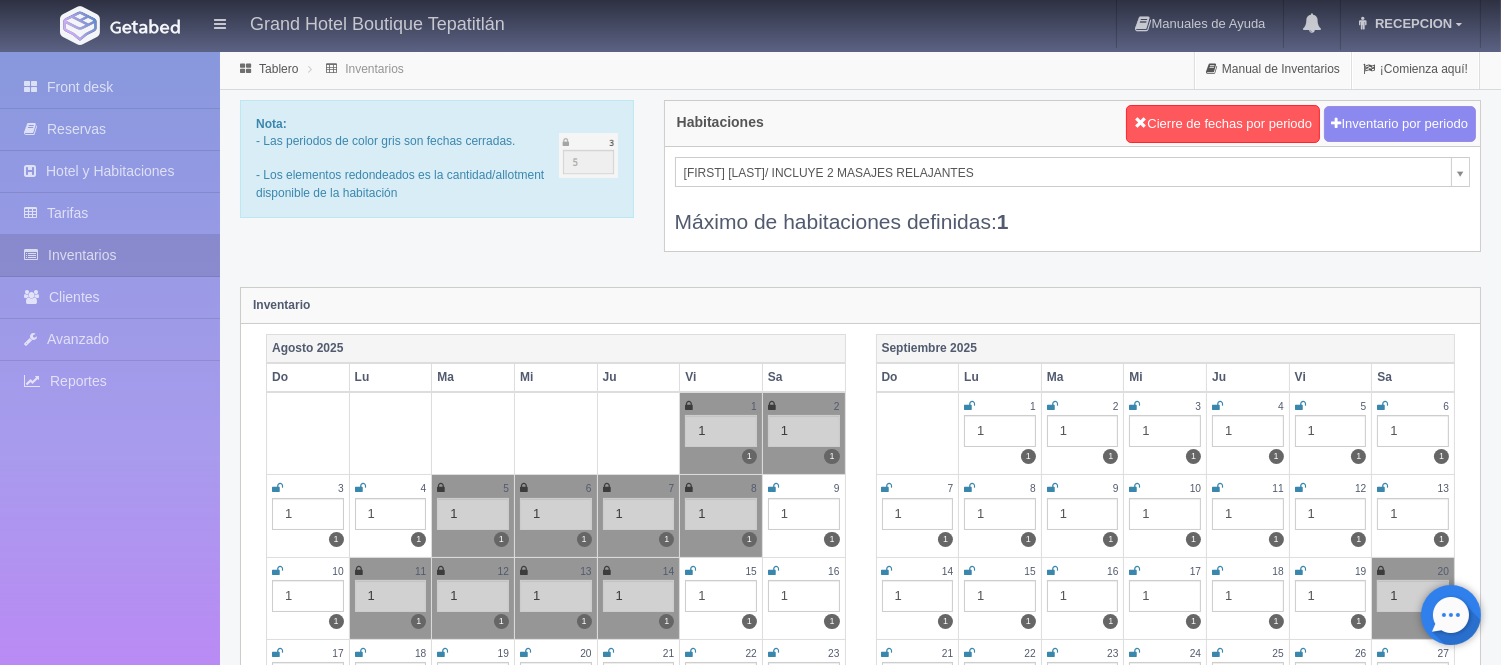 click on "Grand Hotel Boutique Tepatitlán
Manuales de Ayuda
Actualizaciones recientes
RECEPCION
Mi Perfil
Salir / Log Out
Procesando...
Front desk
Reservas
Hotel y Habitaciones
Tarifas
Inventarios
Clientes
Avanzado
Configuración métodos de pago
Reportes" at bounding box center (750, 1772) 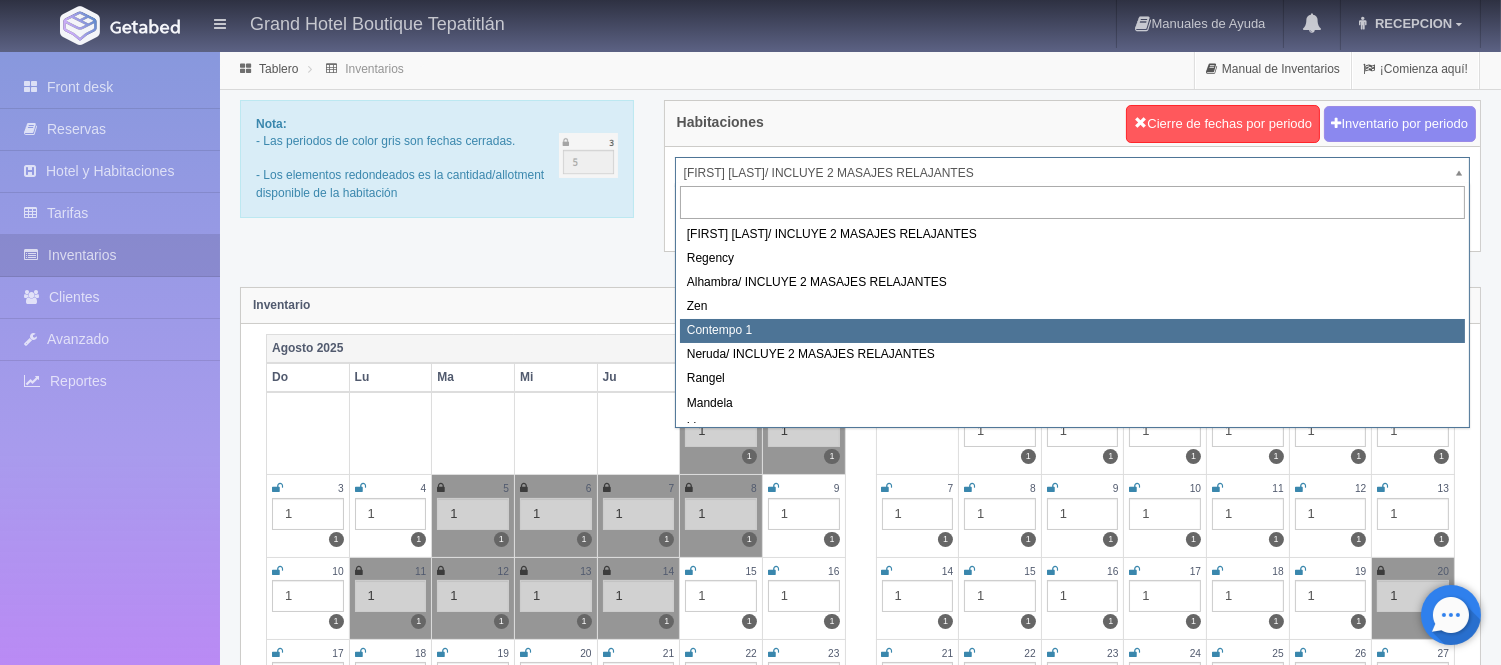 select on "721" 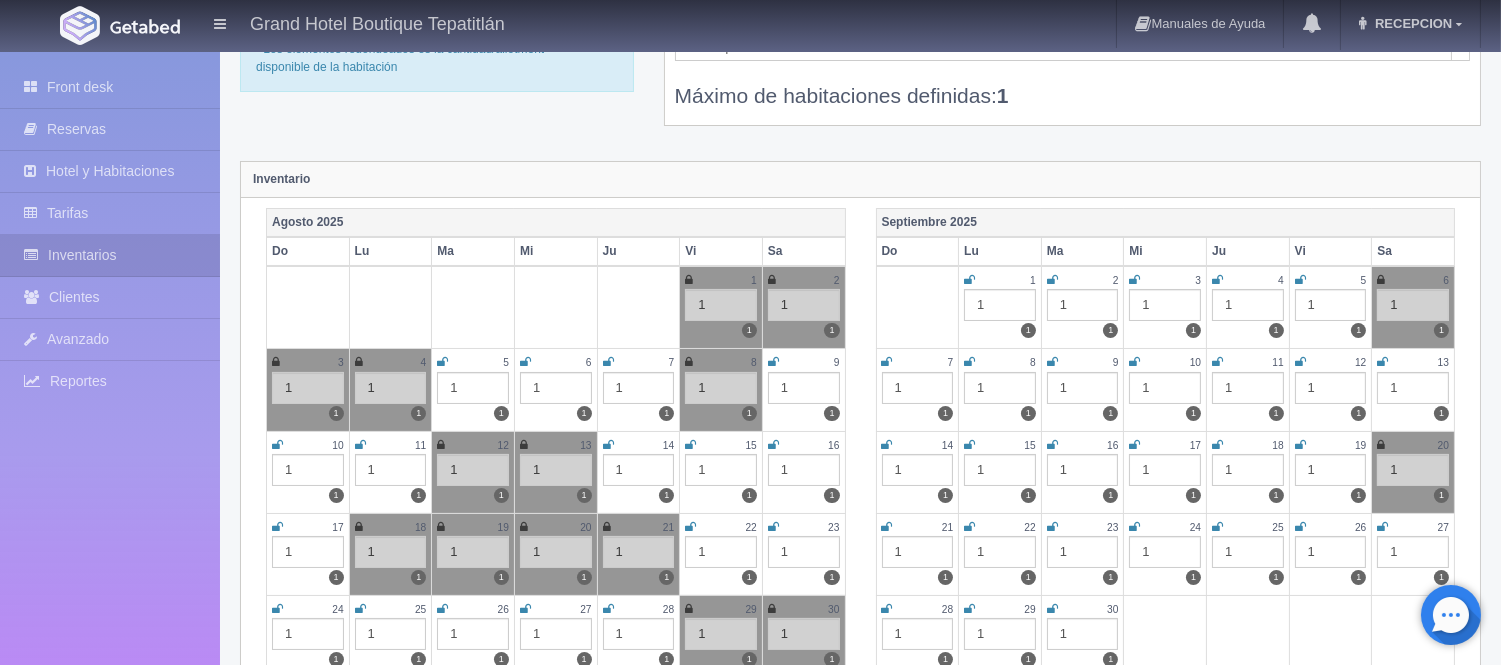 scroll, scrollTop: 0, scrollLeft: 0, axis: both 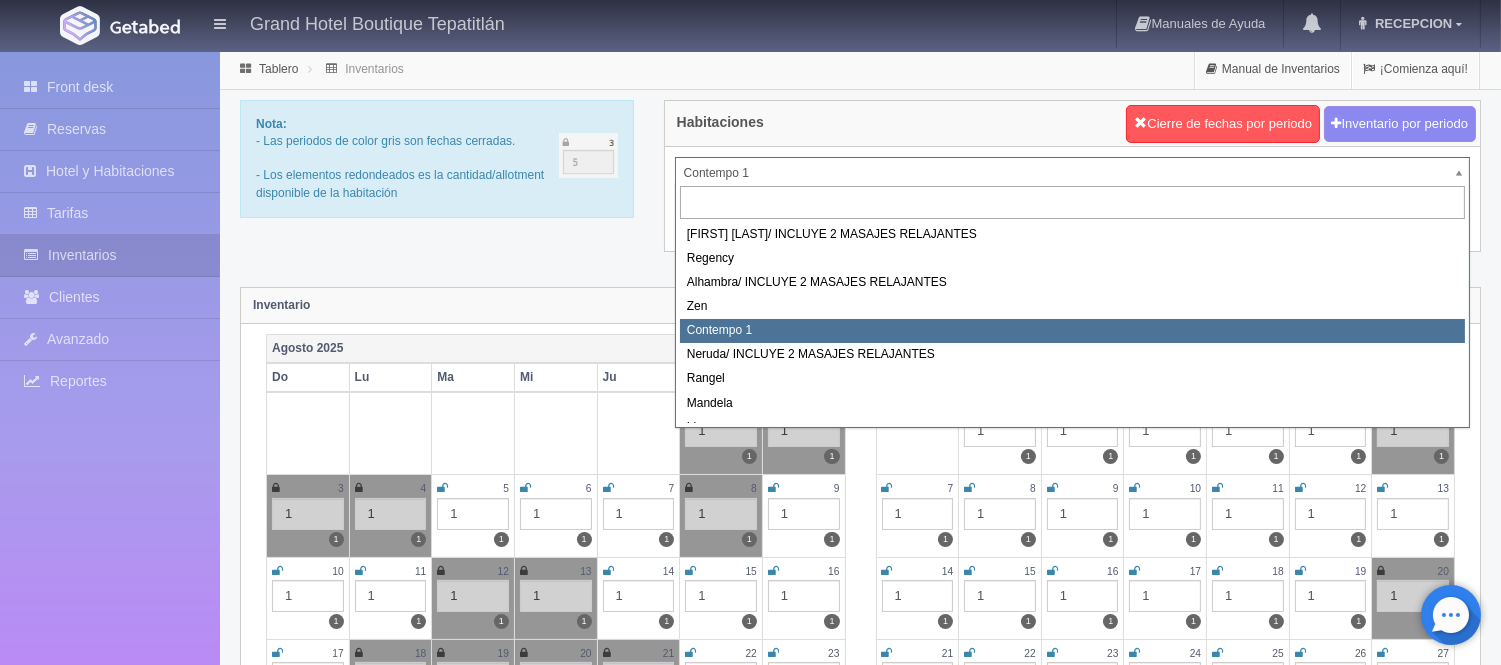 click on "Grand Hotel Boutique Tepatitlán
Manuales de Ayuda
Actualizaciones recientes
RECEPCION
Mi Perfil
Salir / Log Out
Procesando...
Front desk
Reservas
Hotel y Habitaciones
Tarifas
Inventarios
Clientes
Avanzado
Configuración métodos de pago
Reportes" at bounding box center (750, 1772) 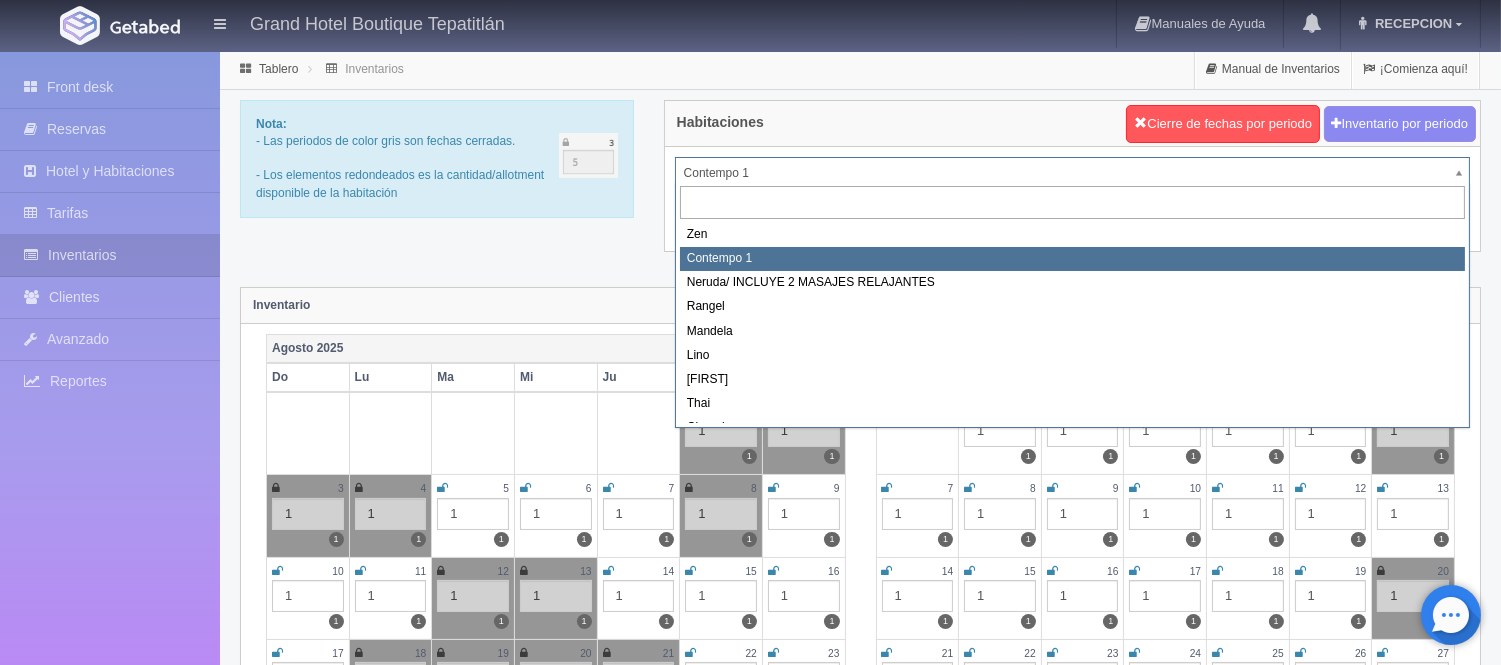 scroll, scrollTop: 111, scrollLeft: 0, axis: vertical 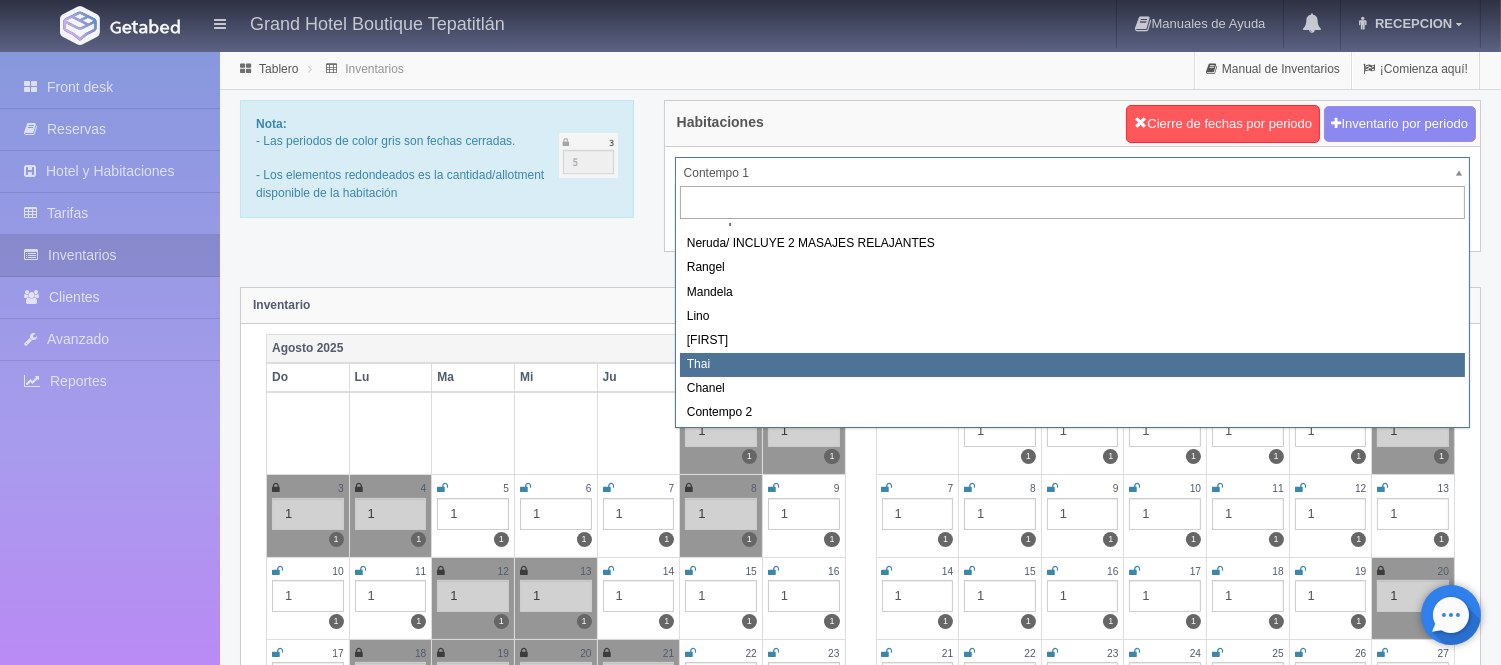 select on "727" 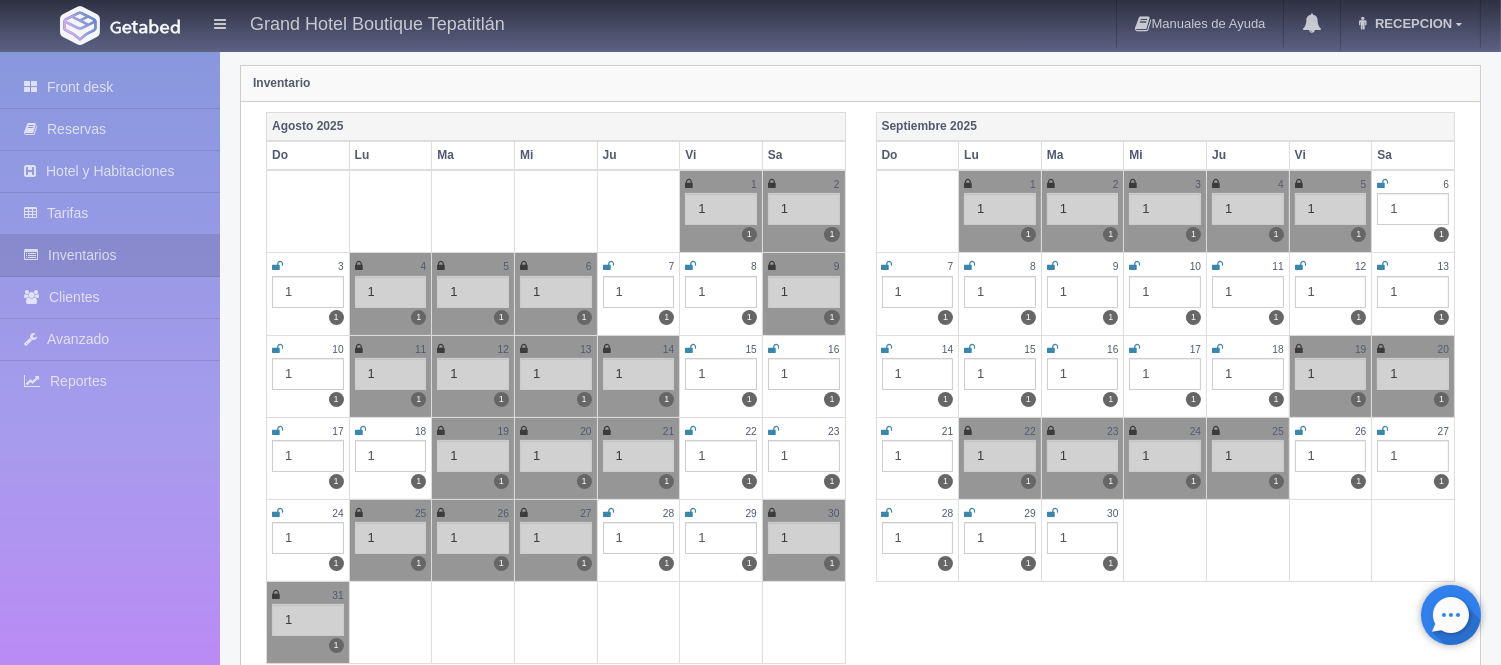 scroll, scrollTop: 0, scrollLeft: 0, axis: both 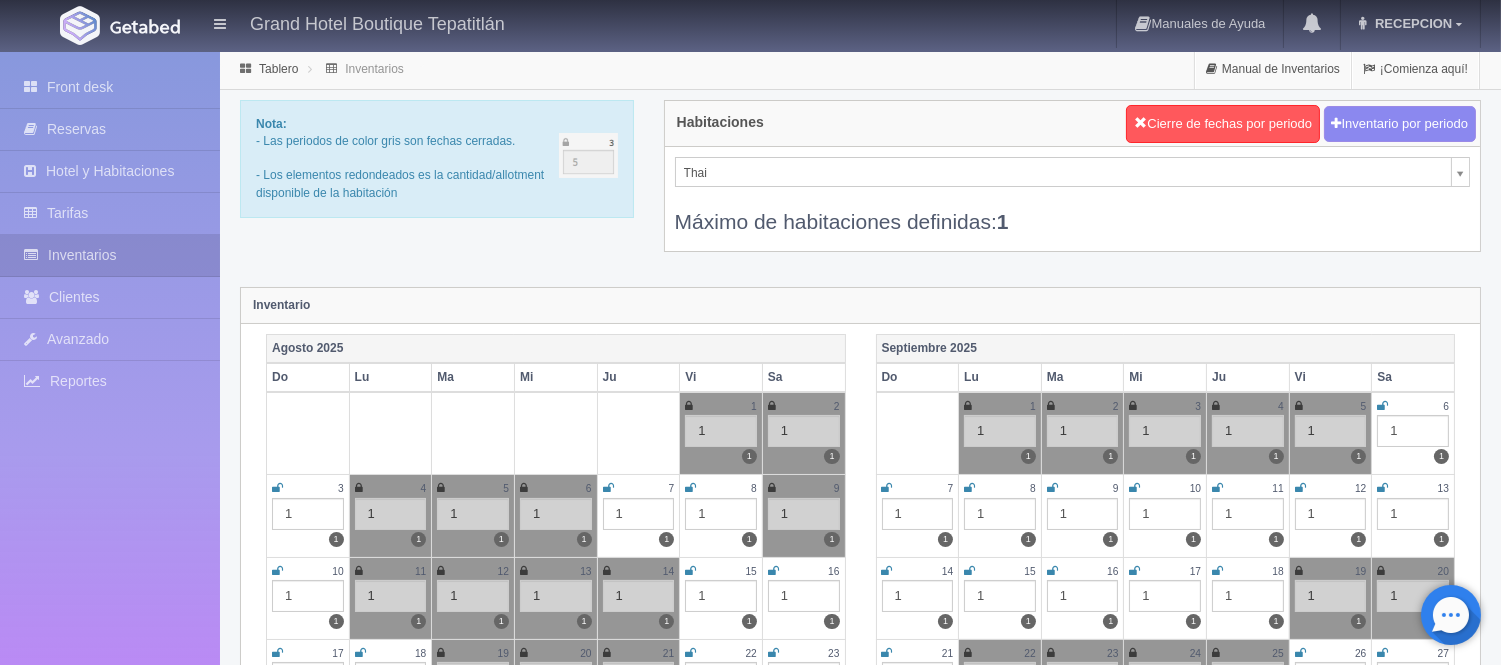 click on "Grand Hotel Boutique Tepatitlán
Manuales de Ayuda
Actualizaciones recientes
RECEPCION
Mi Perfil
Salir / Log Out
Procesando...
Front desk
Reservas
Hotel y Habitaciones
Tarifas
Inventarios
Clientes
Avanzado
Configuración métodos de pago
Reportes" at bounding box center (750, 1772) 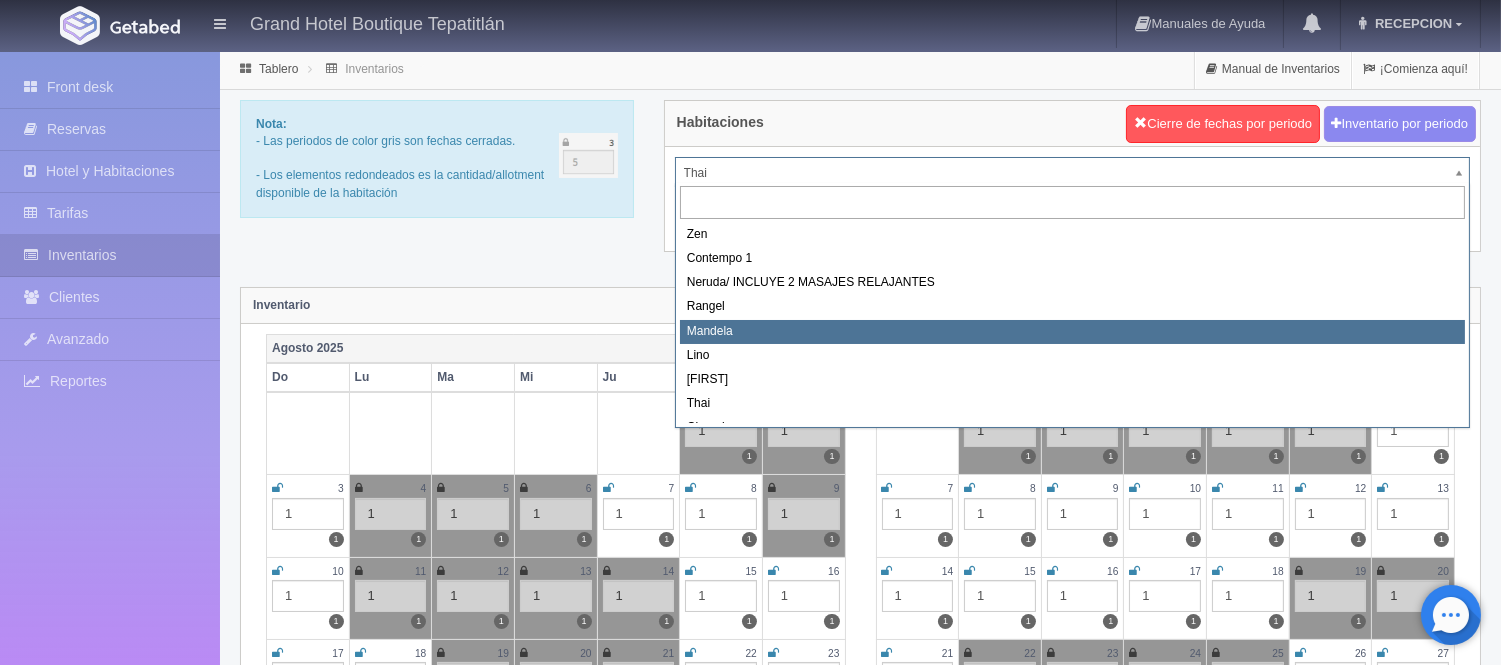 scroll, scrollTop: 113, scrollLeft: 0, axis: vertical 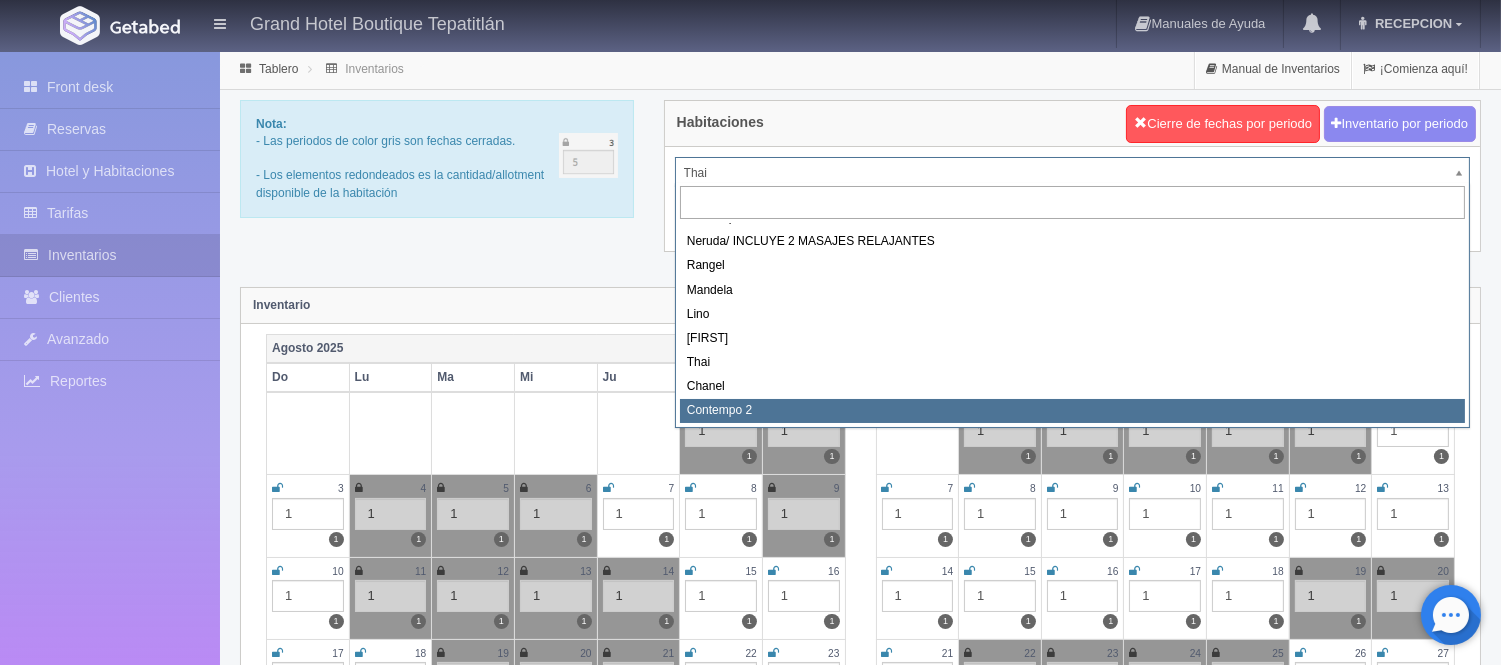 select on "2044" 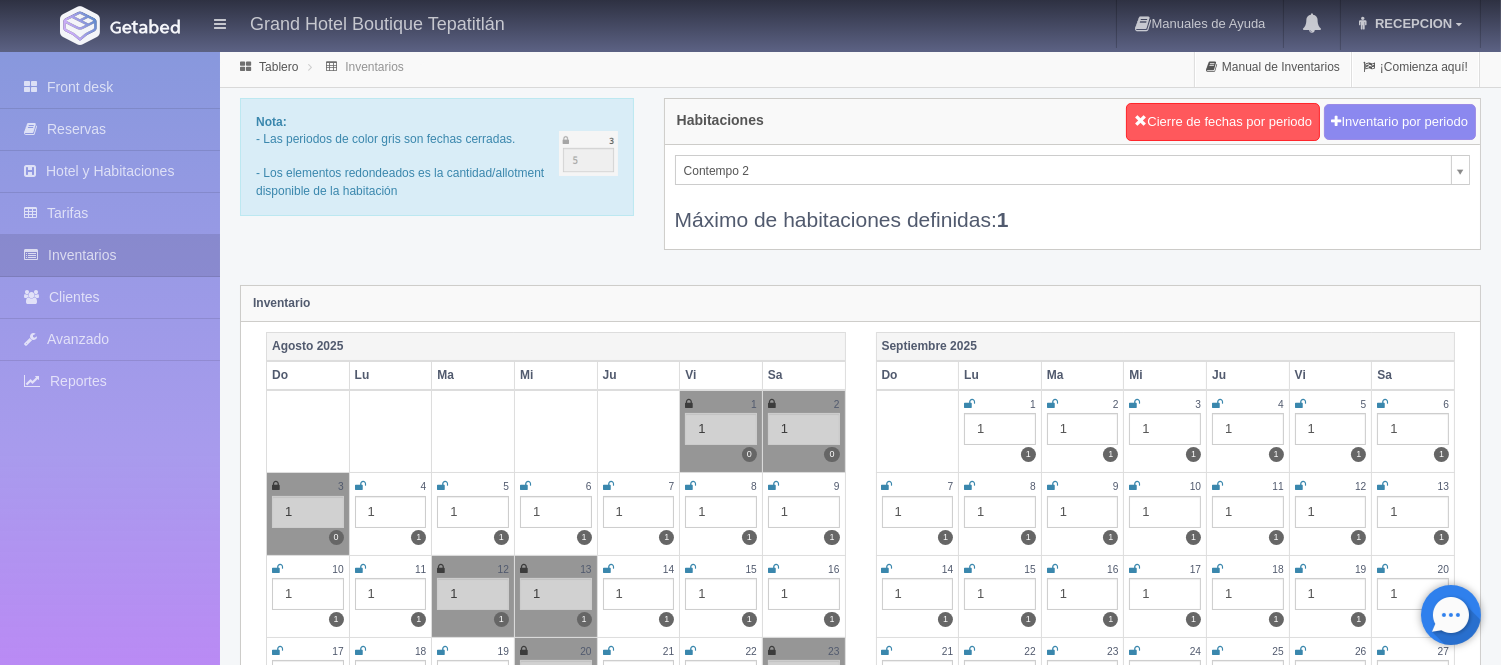 scroll, scrollTop: 0, scrollLeft: 0, axis: both 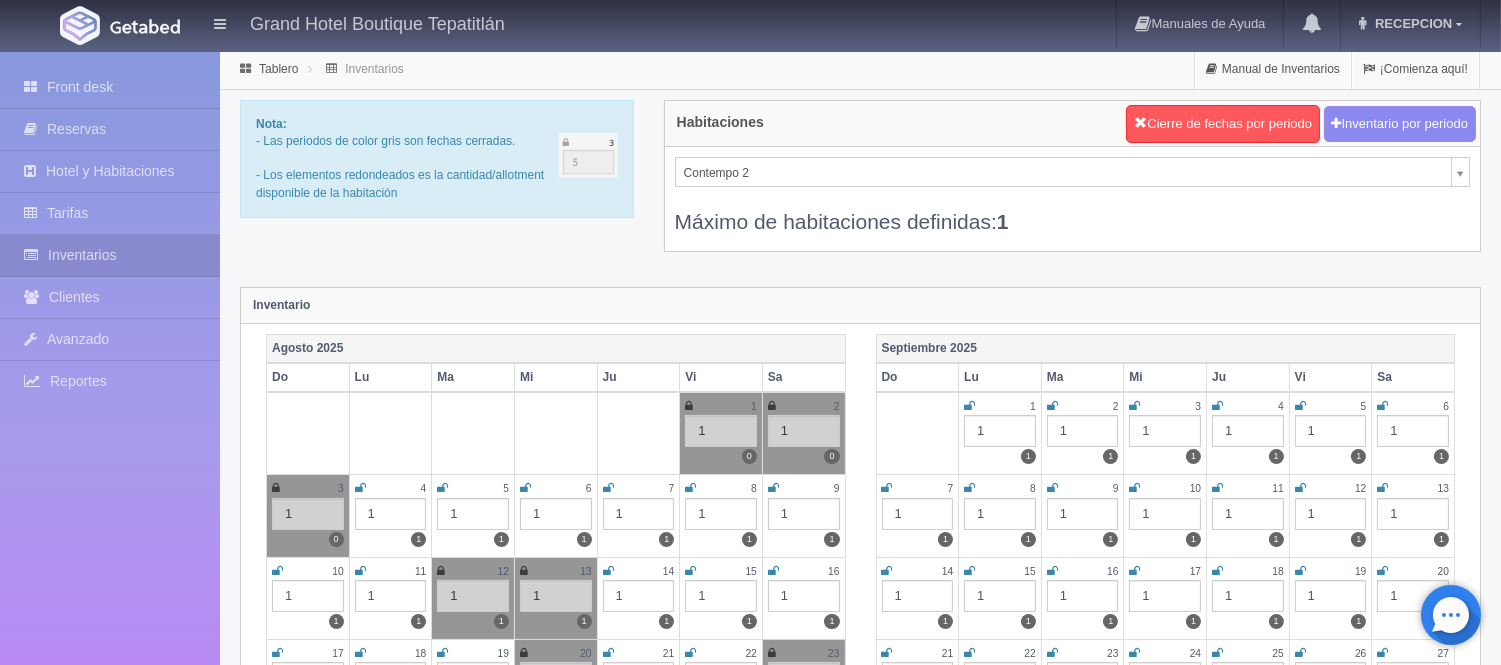 click on "Grand Hotel Boutique Tepatitlán
Manuales de Ayuda
Actualizaciones recientes
RECEPCION
Mi Perfil
Salir / Log Out
Procesando...
Front desk
Reservas
Hotel y Habitaciones
Tarifas
Inventarios
Clientes
Avanzado
Configuración métodos de pago
Reportes" at bounding box center (750, 1772) 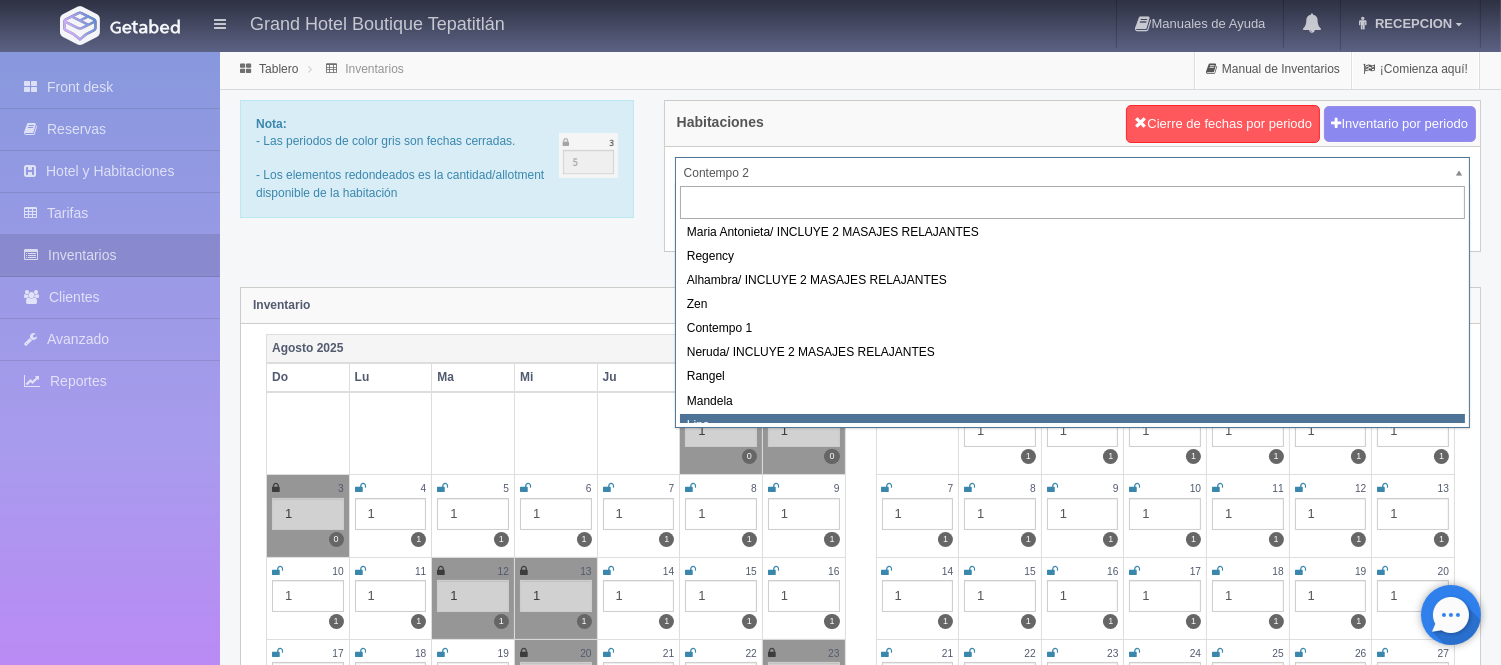 scroll, scrollTop: 0, scrollLeft: 0, axis: both 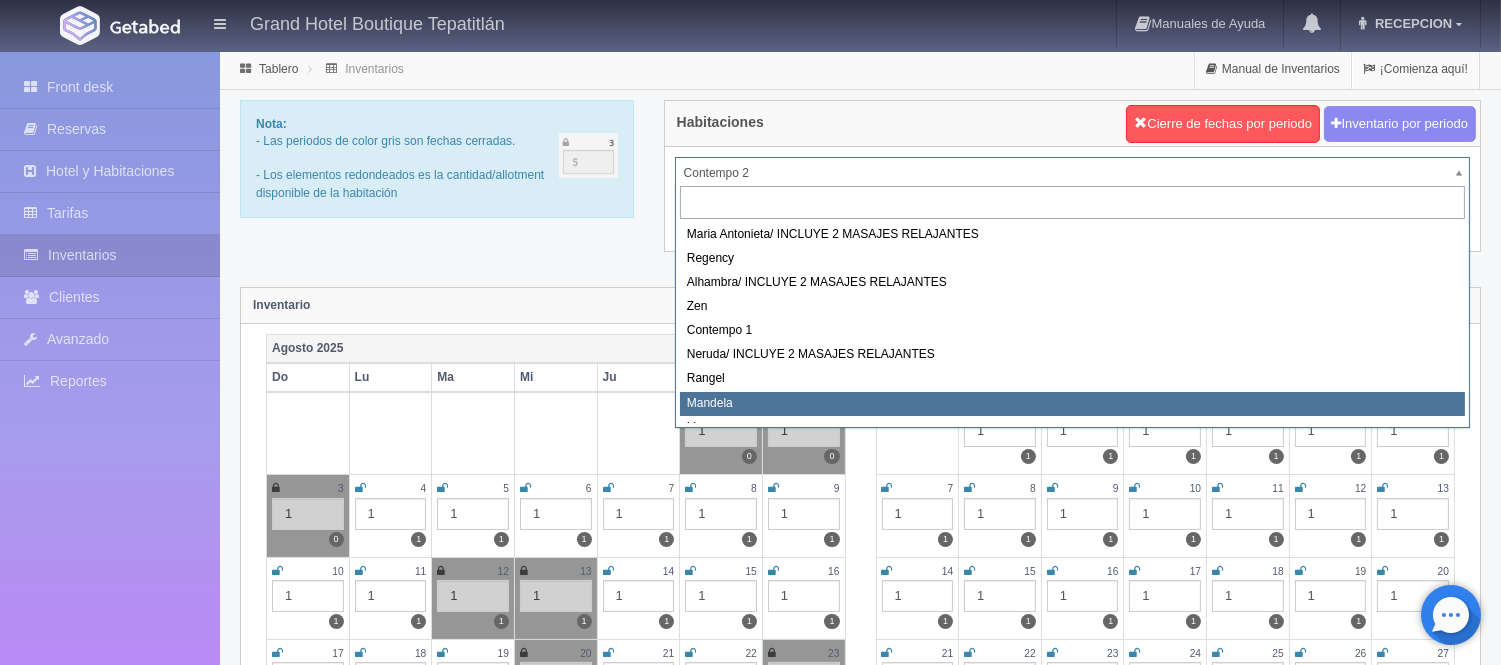 select on "724" 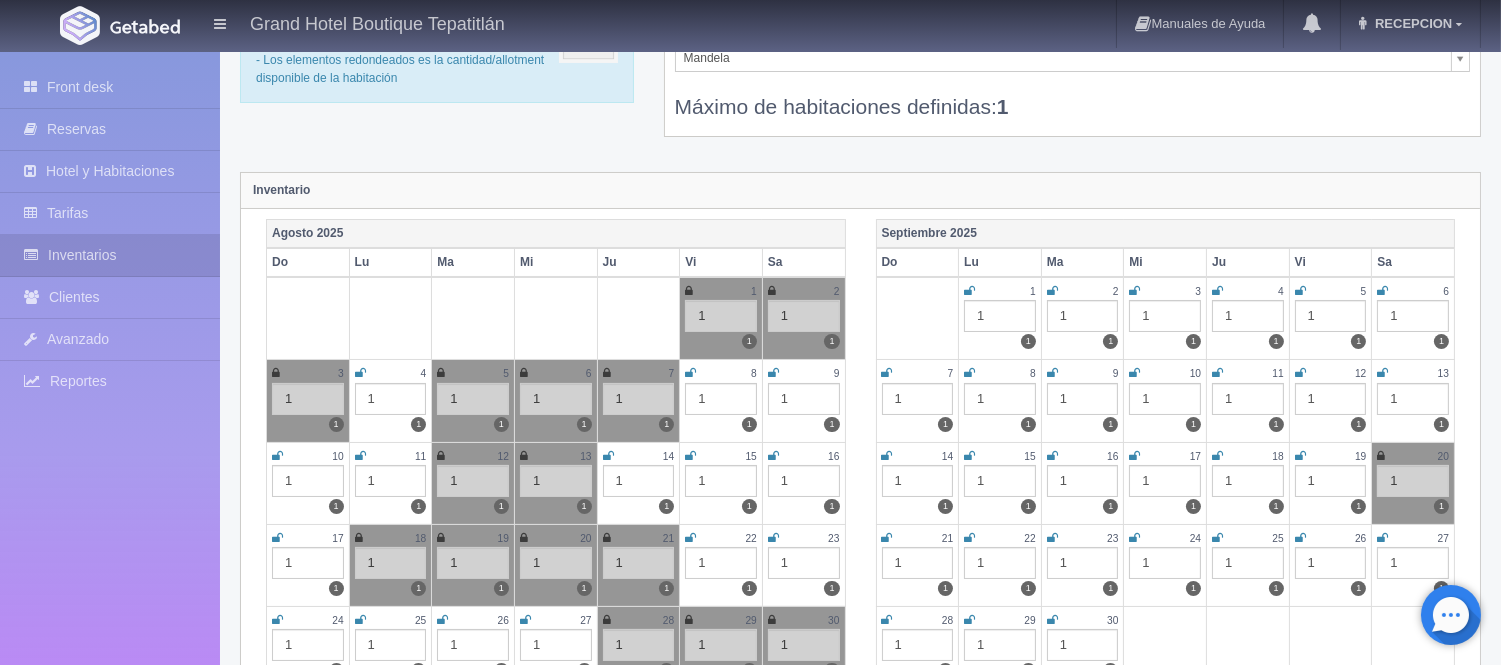 scroll, scrollTop: 0, scrollLeft: 0, axis: both 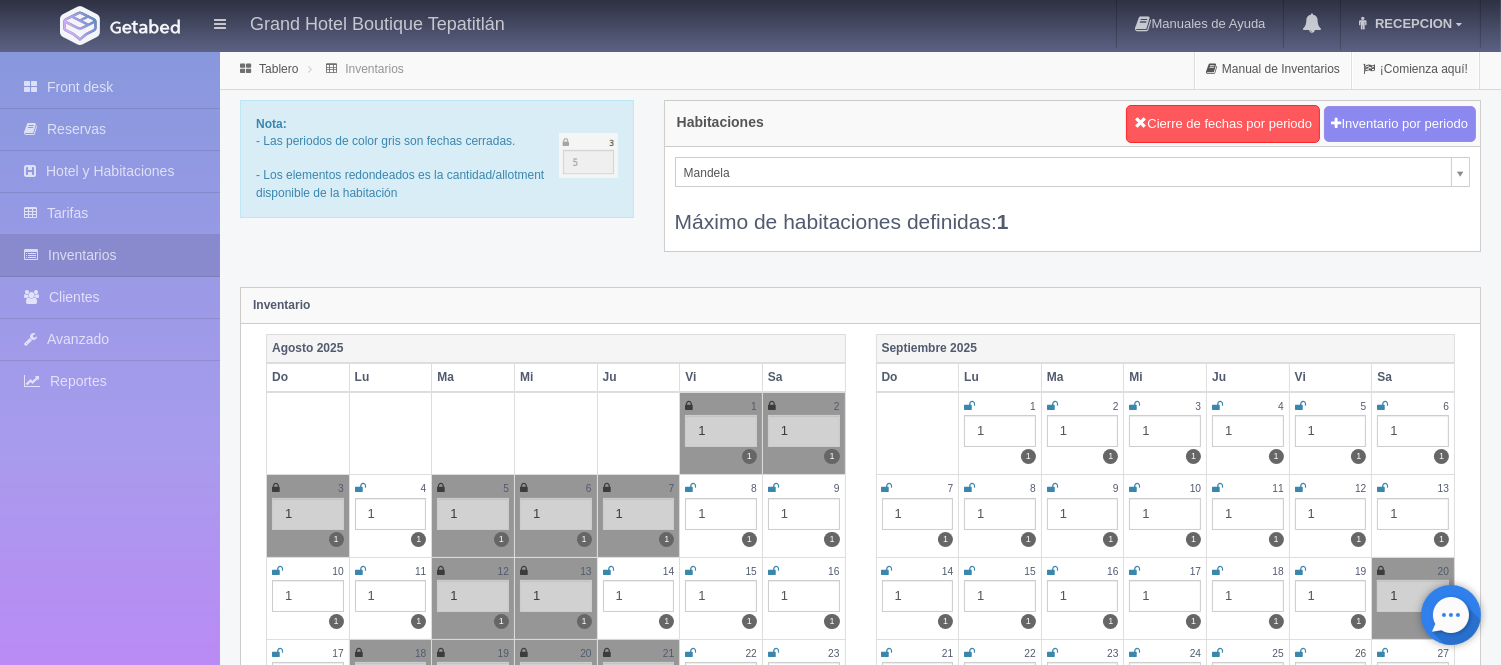 click on "Grand Hotel Boutique Tepatitlán
Manuales de Ayuda
Actualizaciones recientes
RECEPCION
Mi Perfil
Salir / Log Out
Procesando...
Front desk
Reservas
Hotel y Habitaciones
Tarifas
Inventarios
Clientes
Avanzado
Configuración métodos de pago
Reportes" at bounding box center (750, 1772) 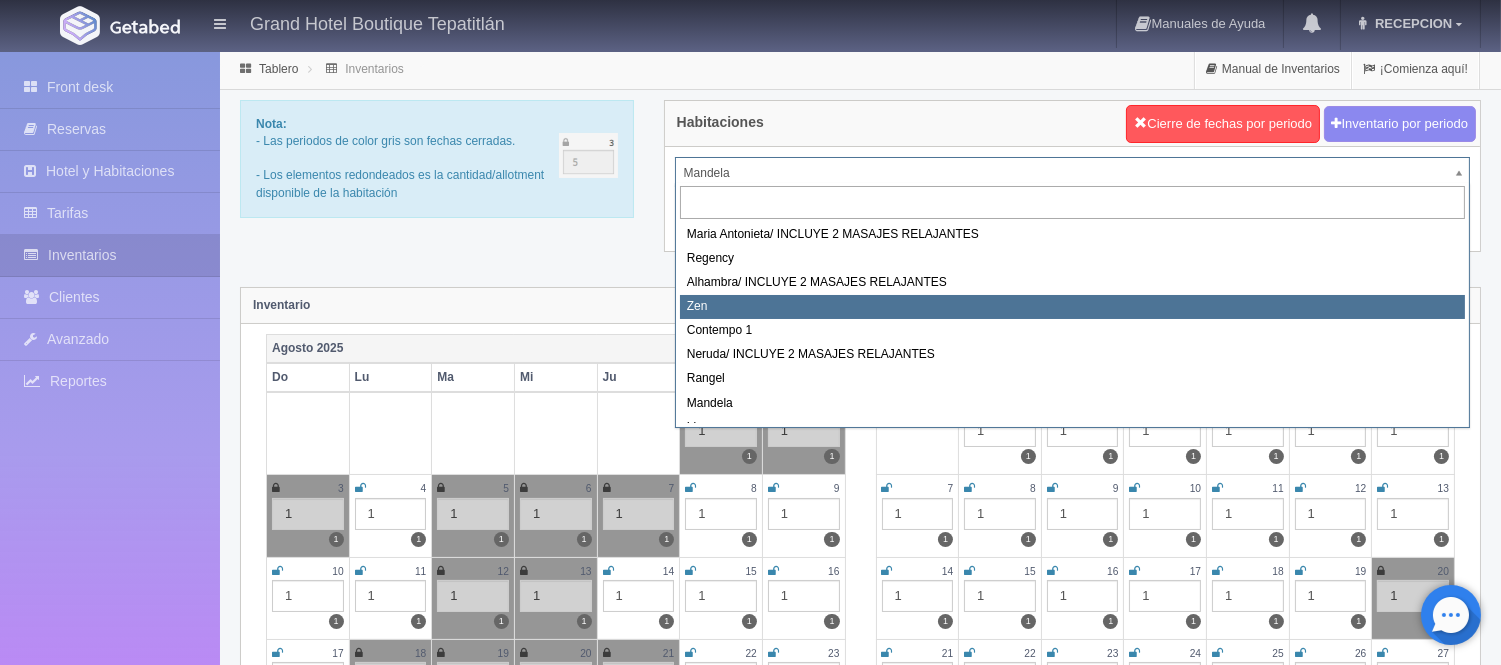 select on "720" 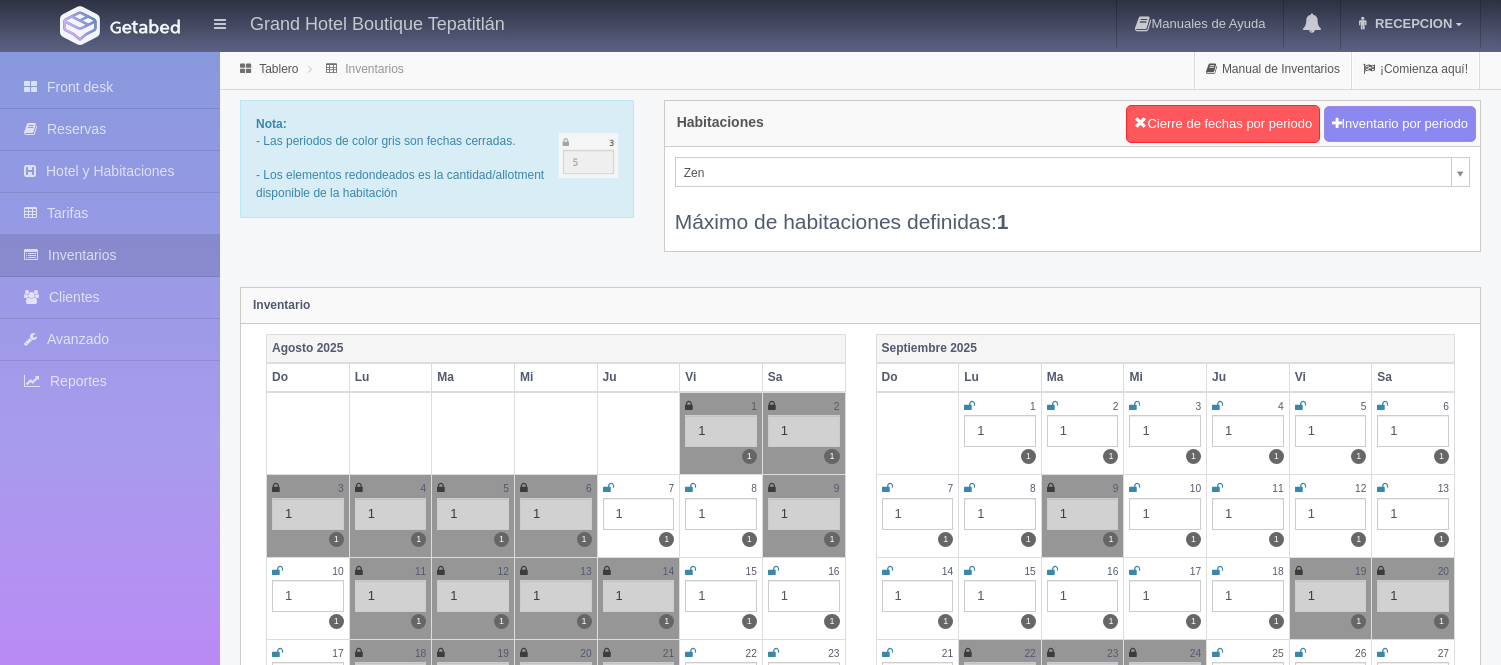 scroll, scrollTop: 0, scrollLeft: 0, axis: both 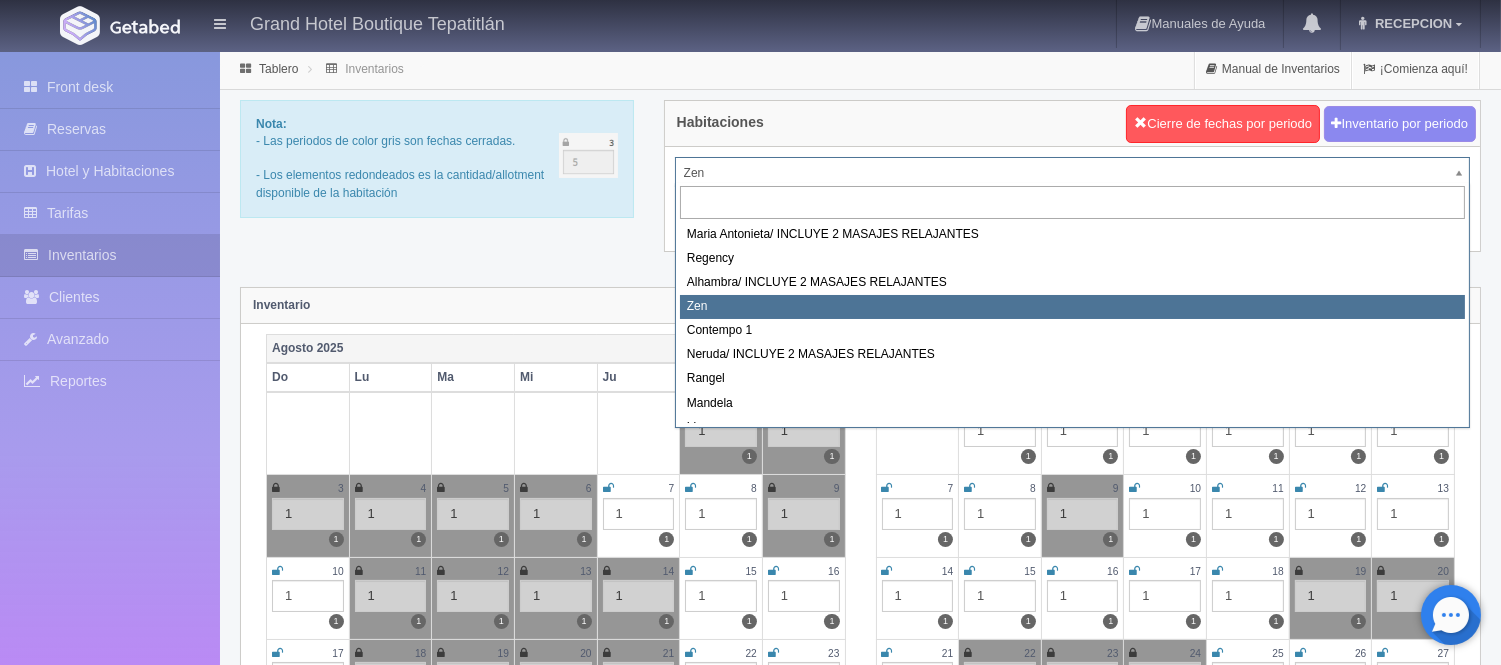 click on "Grand Hotel Boutique Tepatitlán
Manuales de Ayuda
Actualizaciones recientes
RECEPCION
Mi Perfil
Salir / Log Out
Procesando...
Front desk
Reservas
Hotel y Habitaciones
Tarifas
Inventarios
Clientes
Avanzado
Configuración métodos de pago
Reportes" at bounding box center [750, 1772] 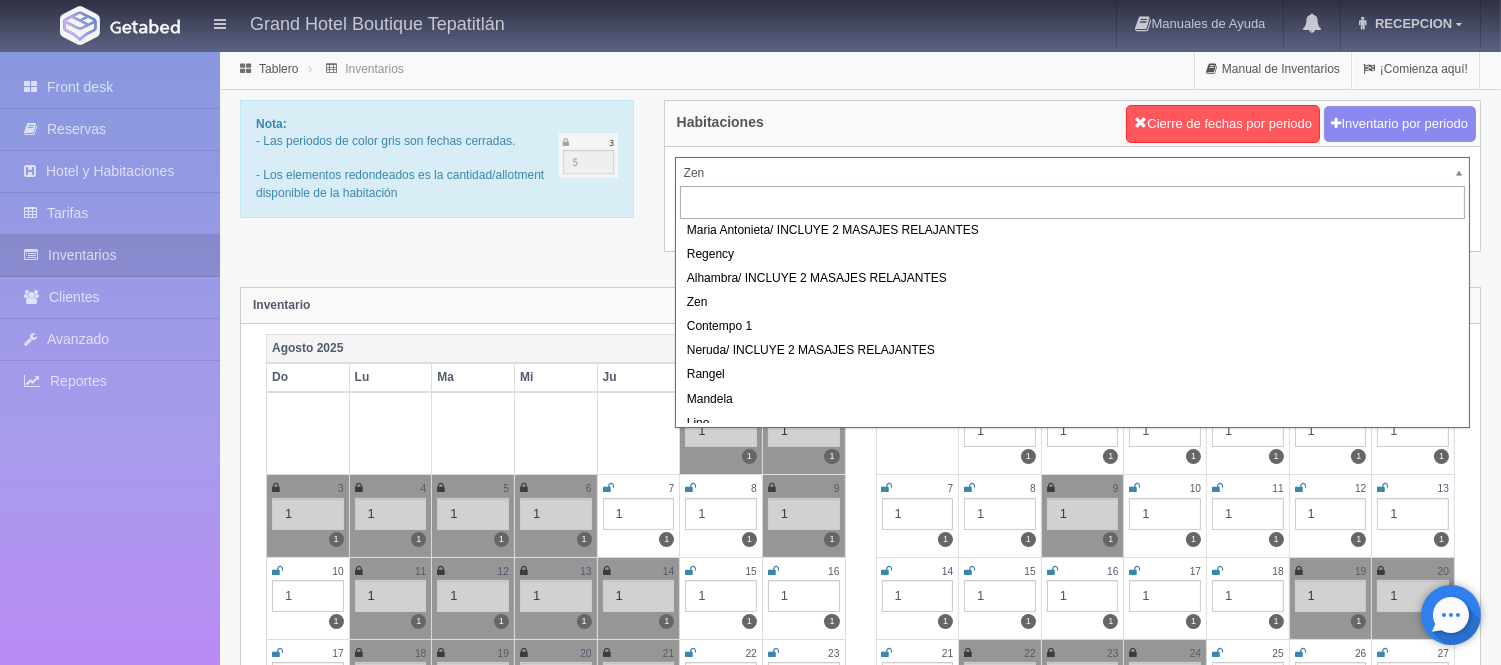 scroll, scrollTop: 0, scrollLeft: 0, axis: both 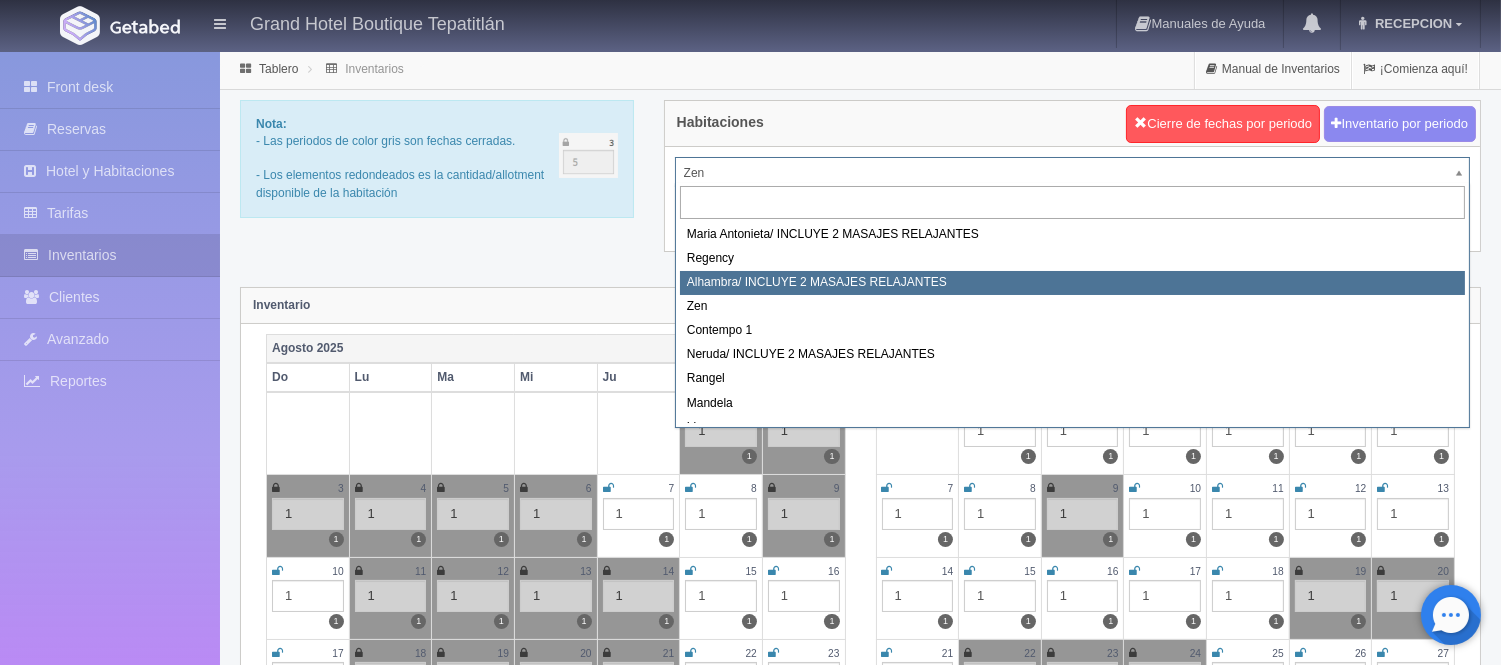 select on "719" 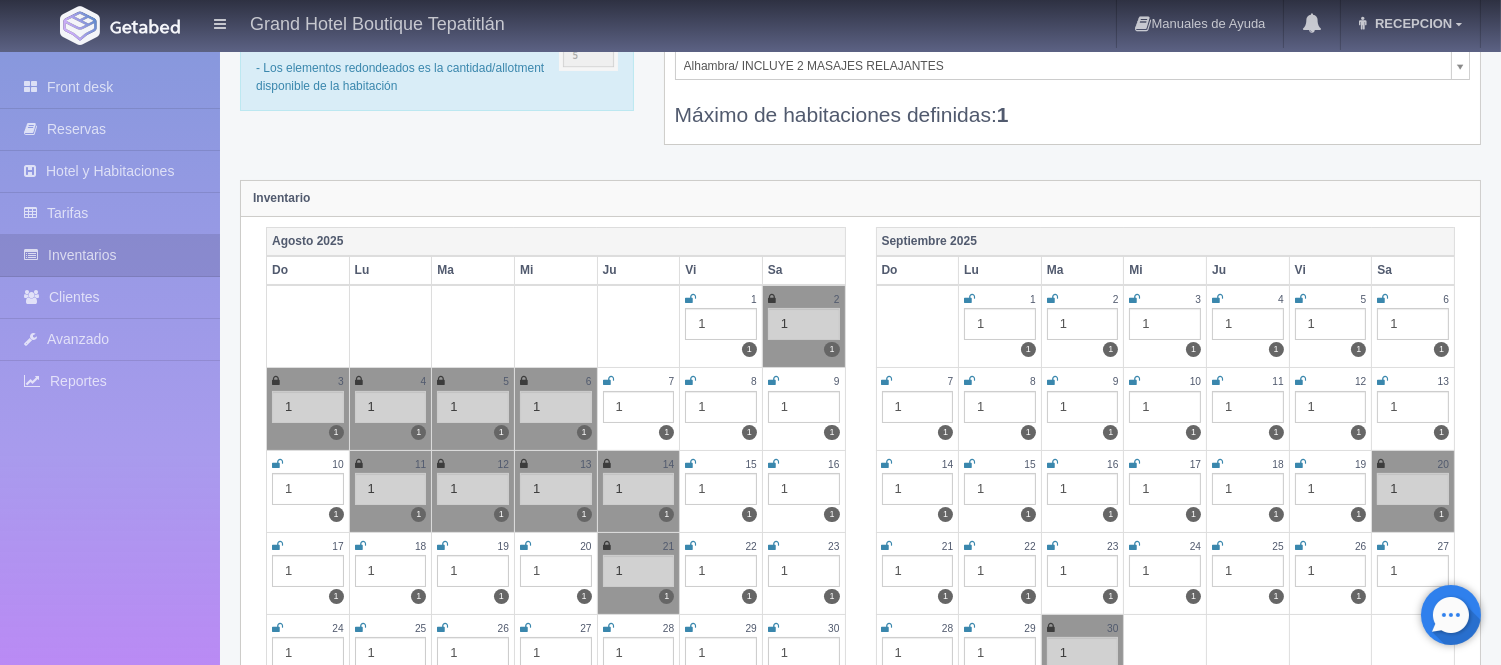 scroll, scrollTop: 0, scrollLeft: 0, axis: both 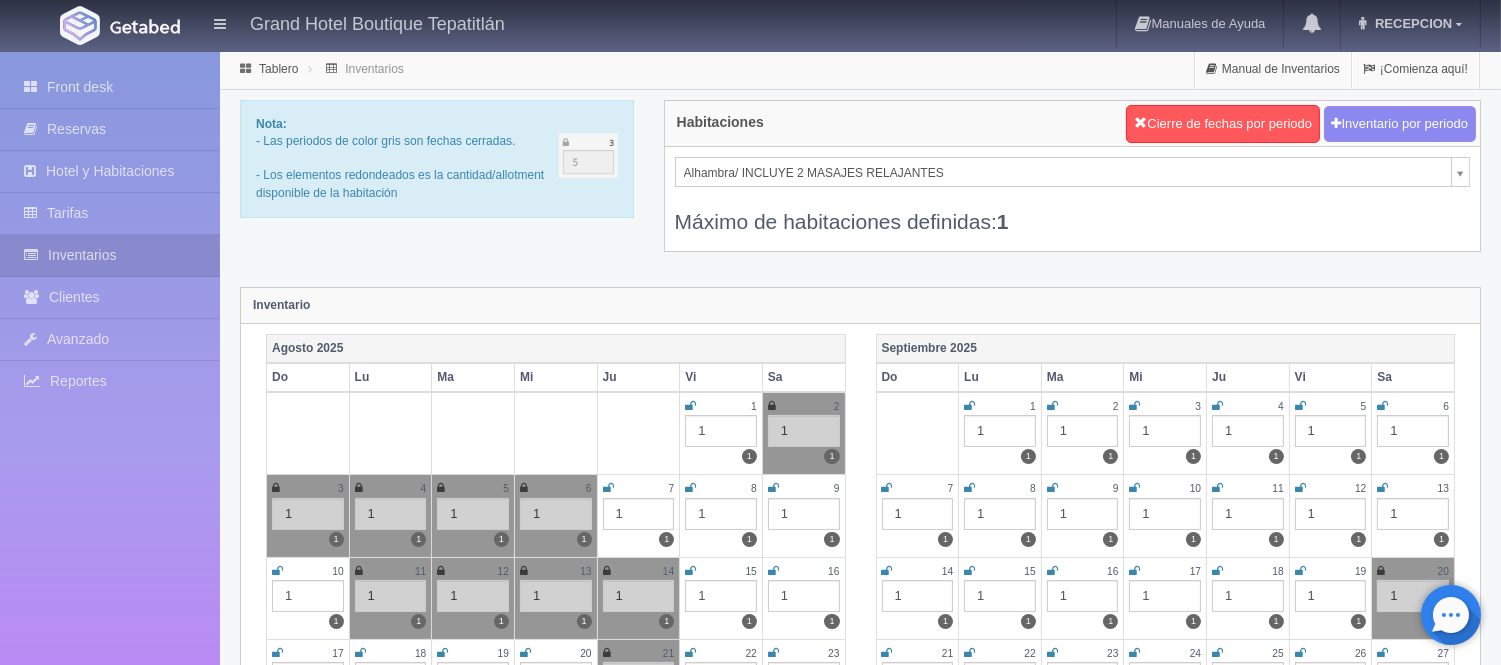 click on "Grand Hotel Boutique Tepatitlán
Manuales de Ayuda
Actualizaciones recientes
RECEPCION
Mi Perfil
Salir / Log Out
Procesando...
Front desk
Reservas
Hotel y Habitaciones
Tarifas
Inventarios
Clientes
Avanzado
Configuración métodos de pago
Reportes" at bounding box center [750, 1772] 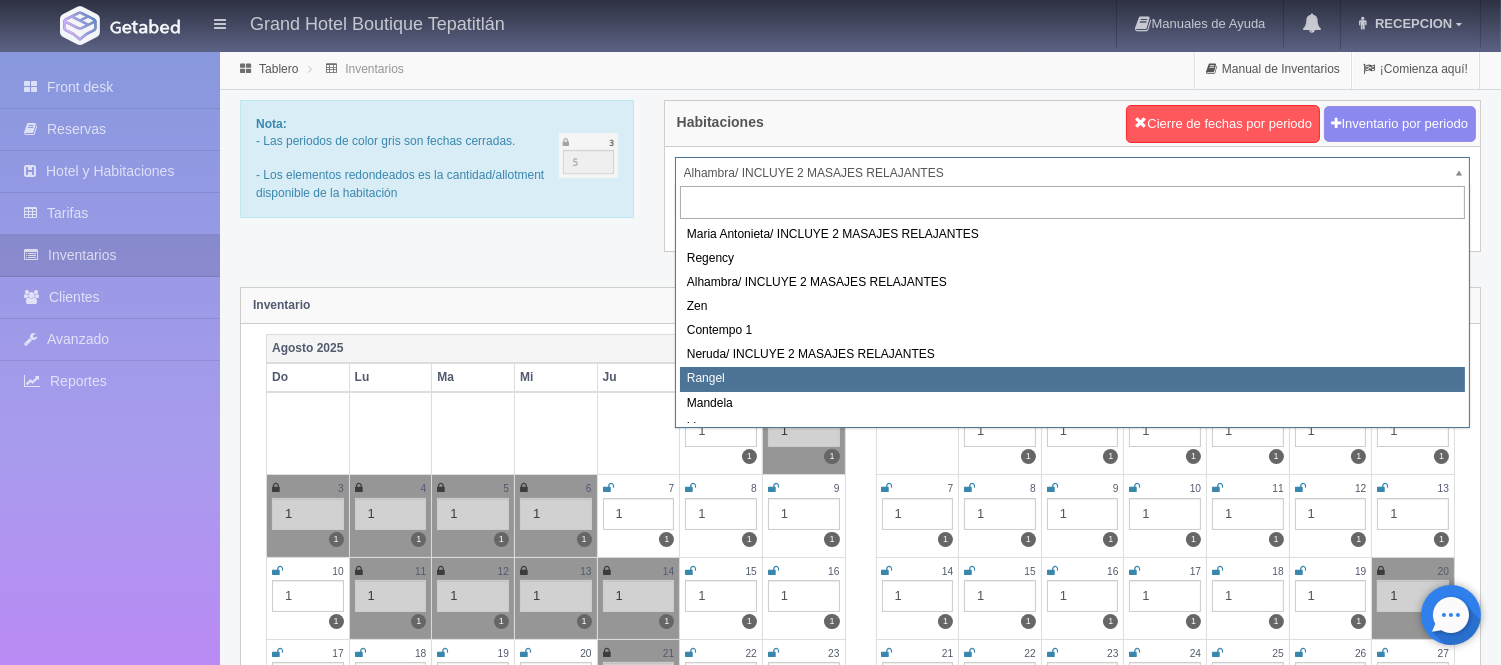 select on "723" 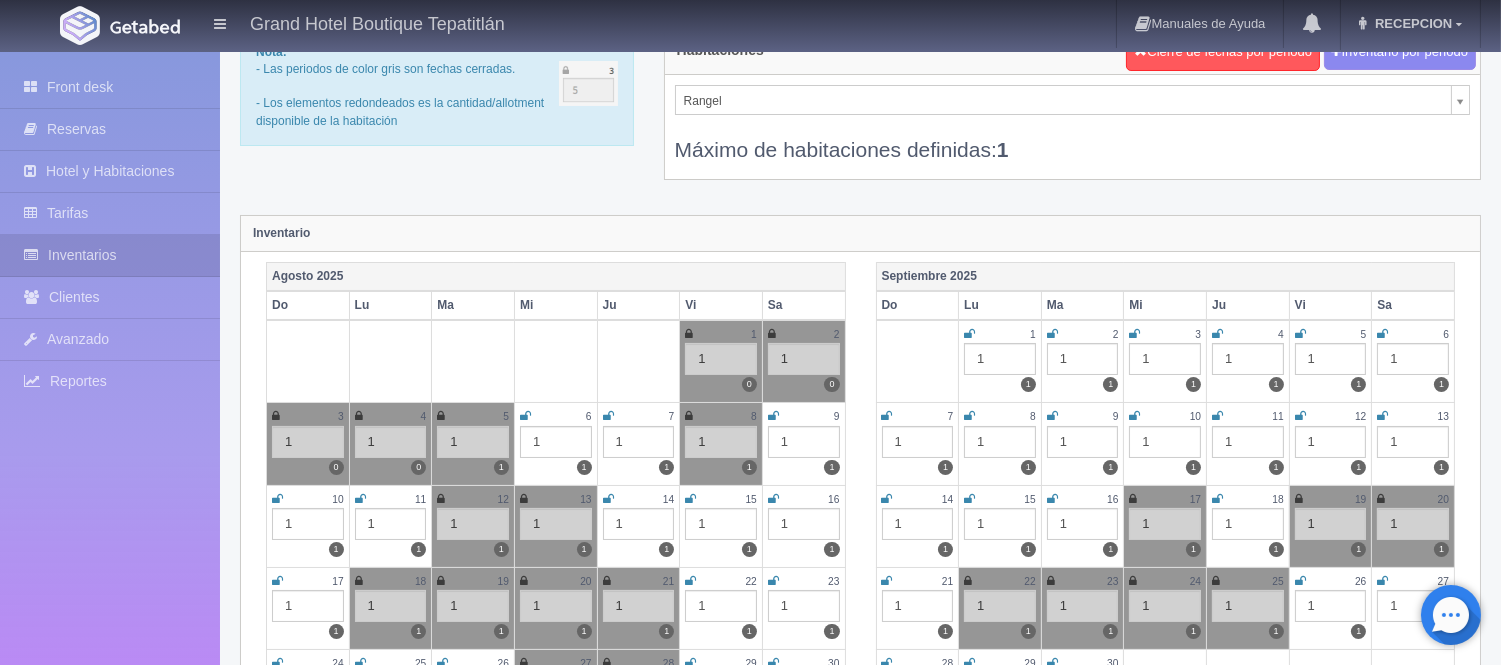 scroll, scrollTop: 111, scrollLeft: 0, axis: vertical 